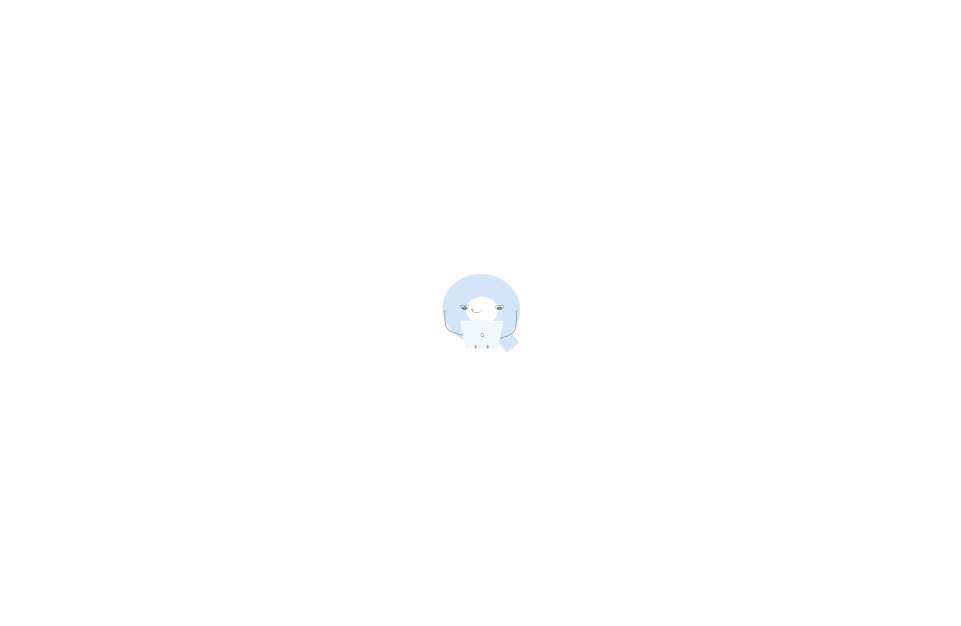 scroll, scrollTop: 0, scrollLeft: 0, axis: both 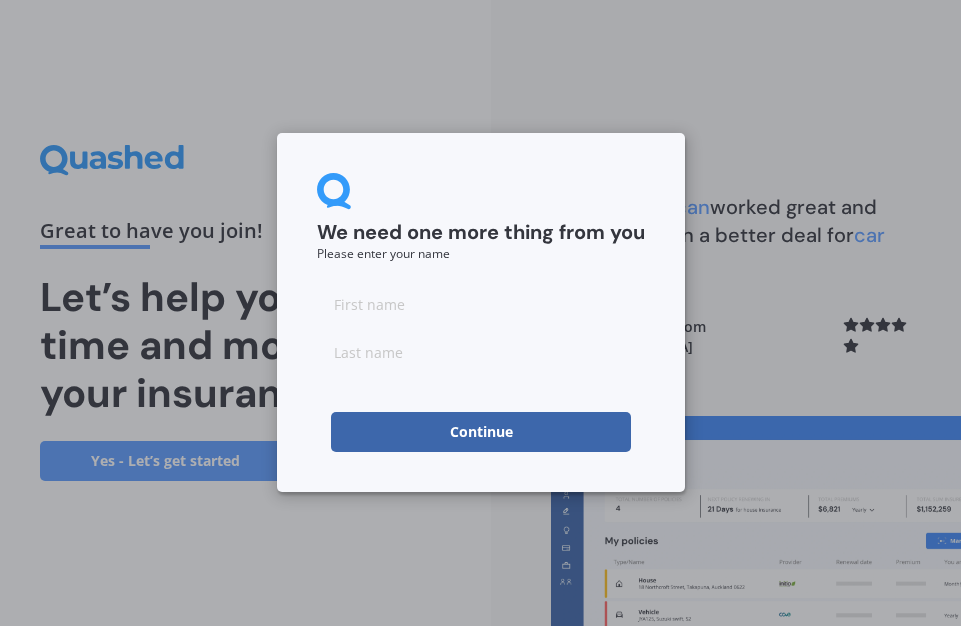 click at bounding box center (481, 304) 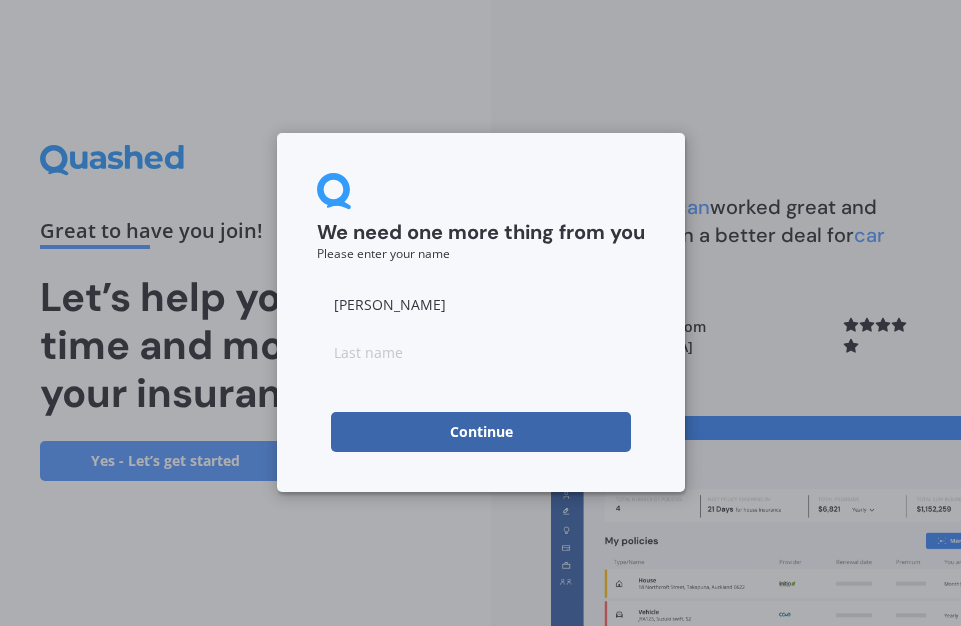 type on "[PERSON_NAME]" 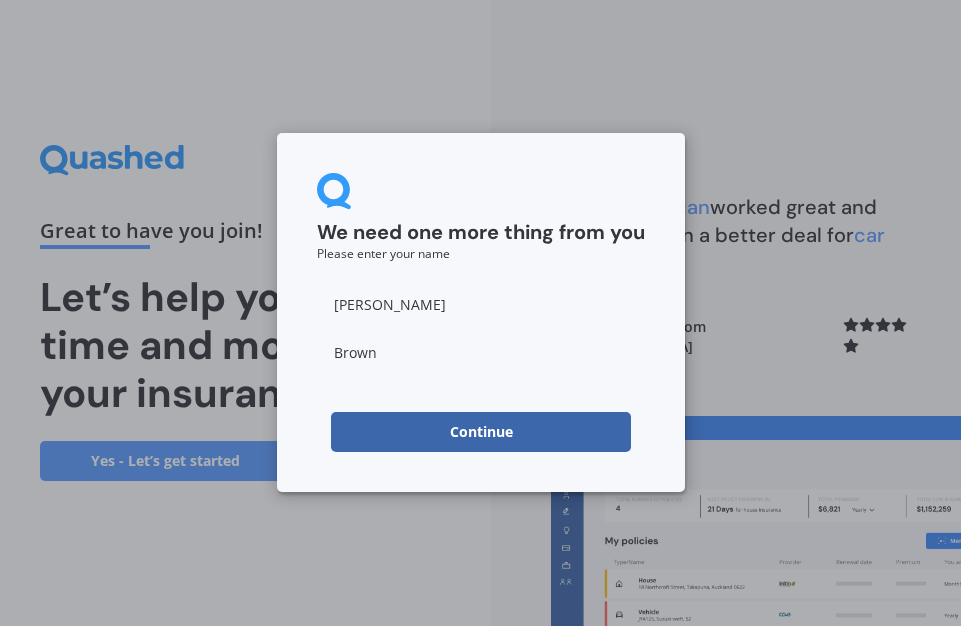 click on "Continue" at bounding box center (481, 432) 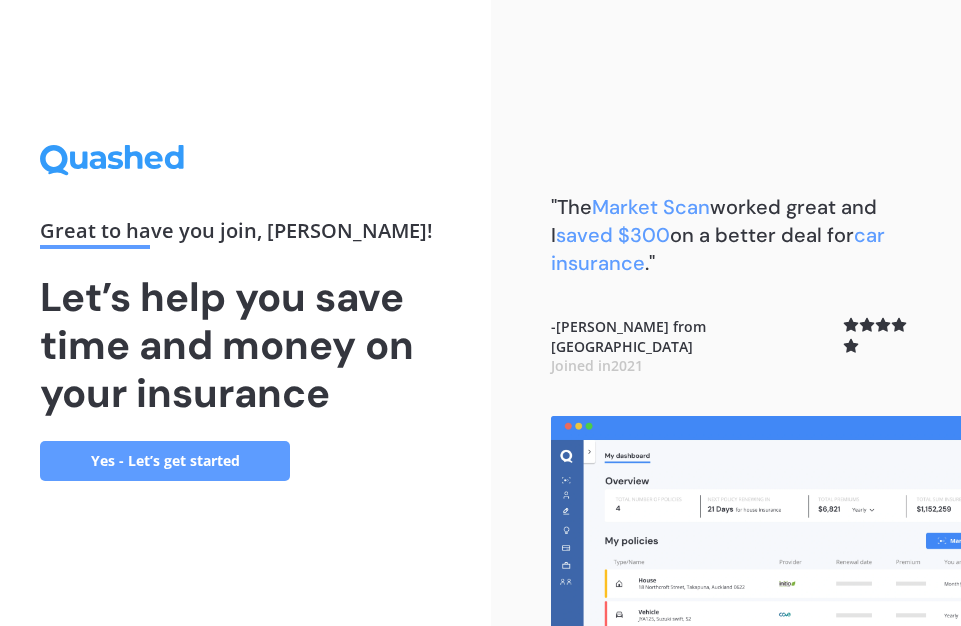 click on "Yes - Let’s get started" at bounding box center [165, 461] 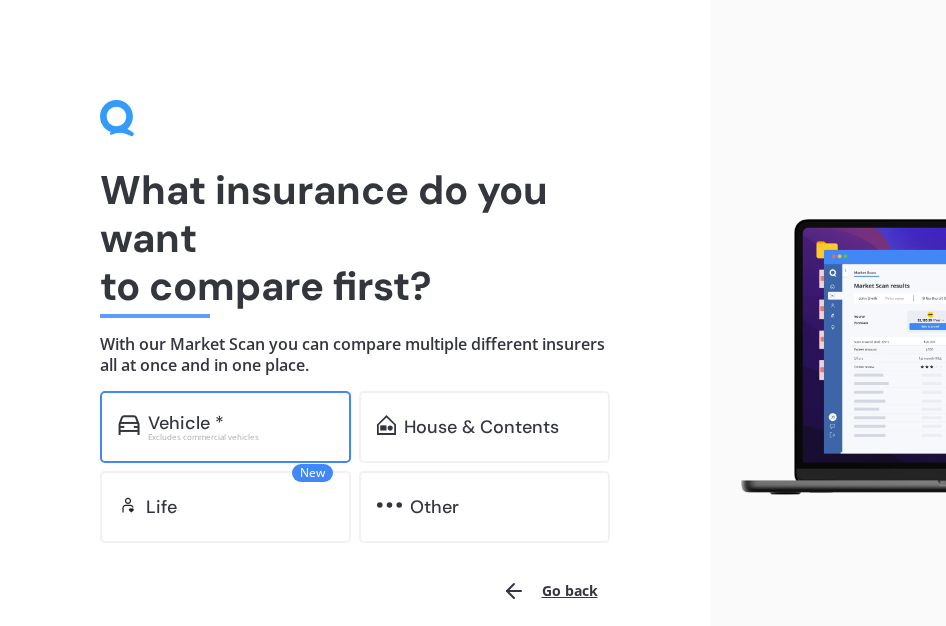 click on "Vehicle *" at bounding box center [240, 423] 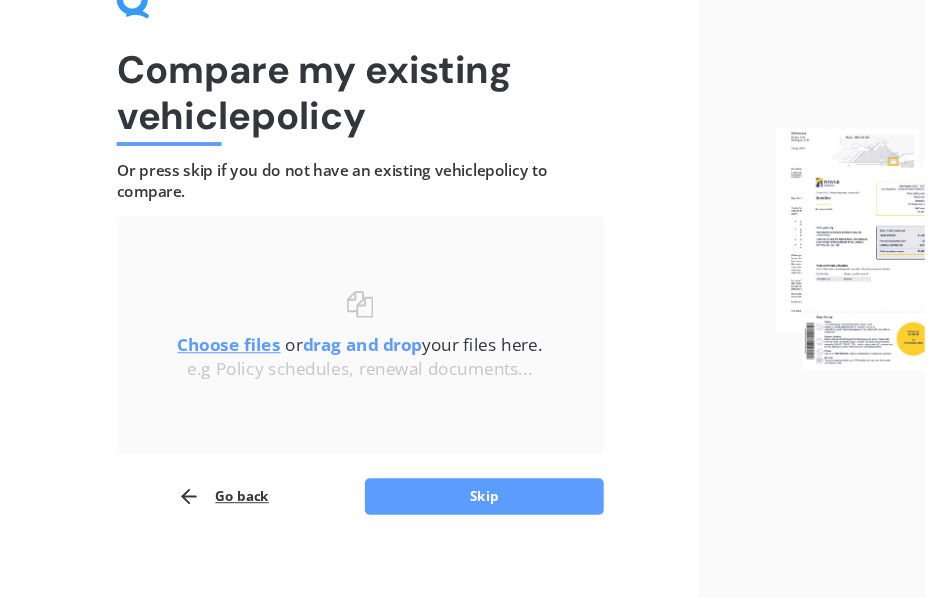 scroll, scrollTop: 125, scrollLeft: 0, axis: vertical 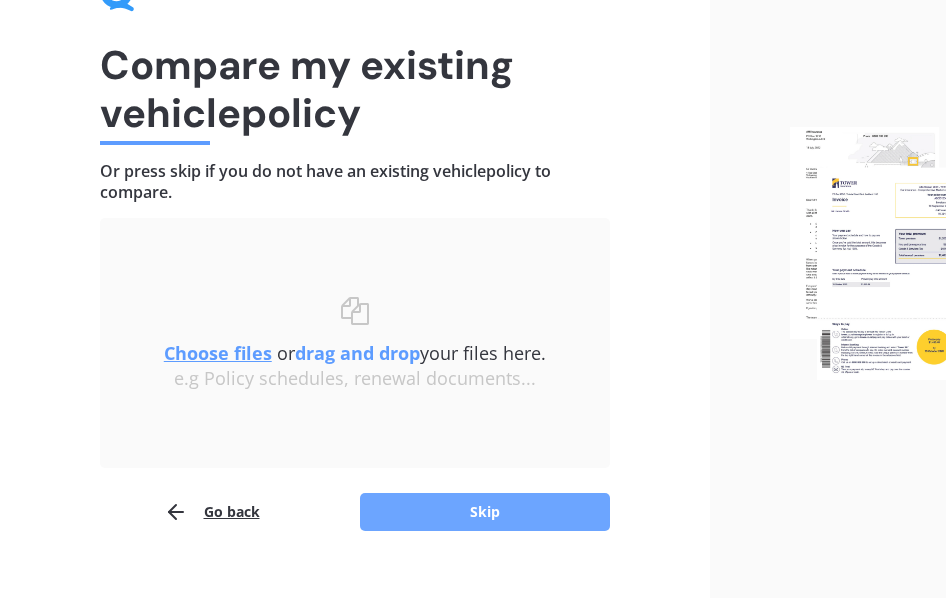 click on "Skip" at bounding box center [485, 512] 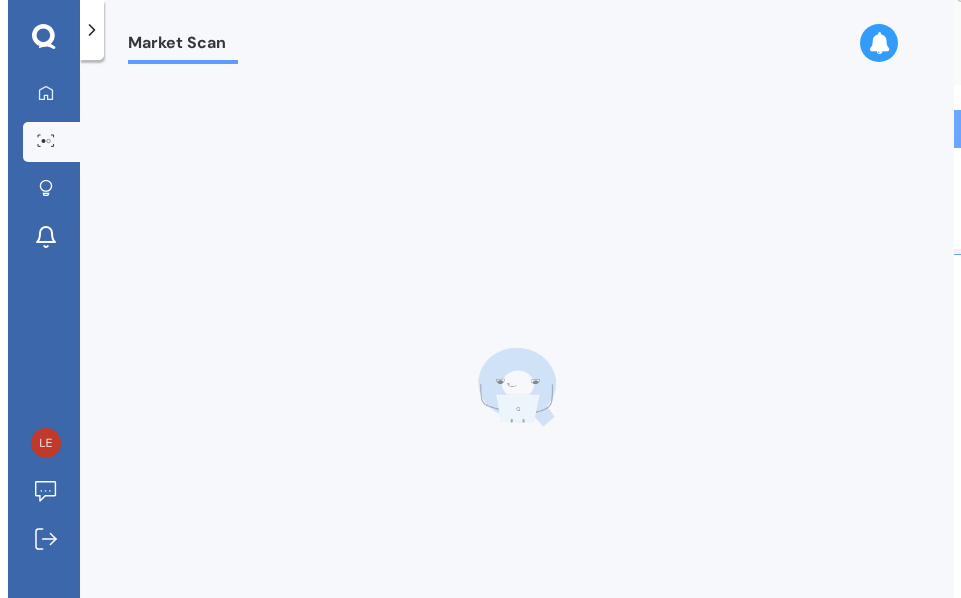 scroll, scrollTop: 0, scrollLeft: 0, axis: both 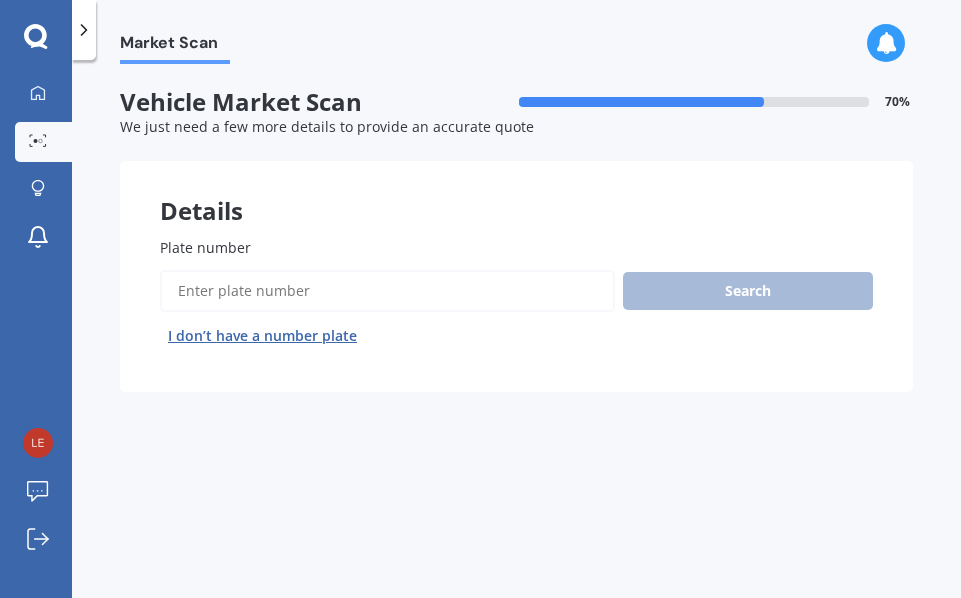 click on "Plate number" at bounding box center [387, 291] 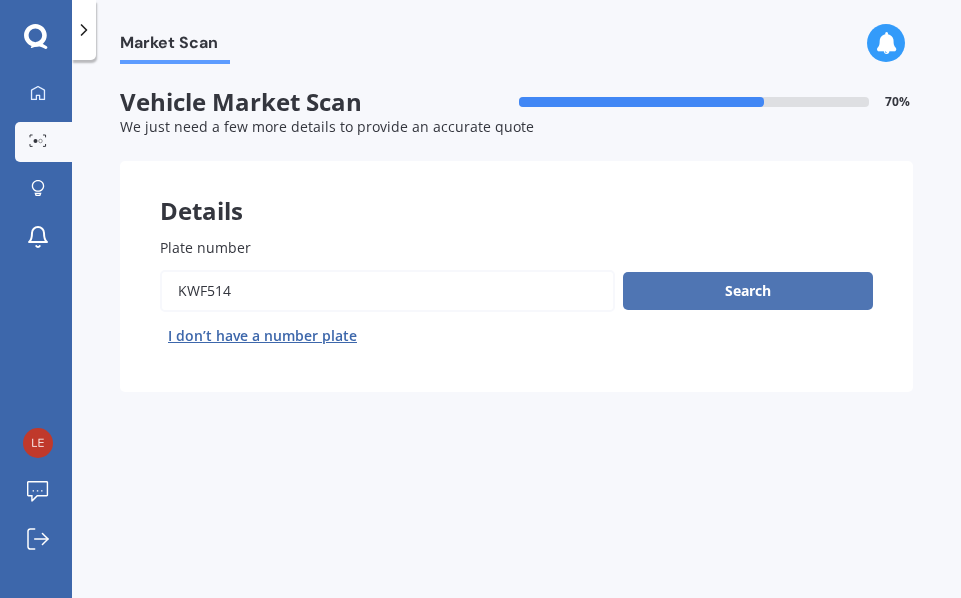 type on "KWF514" 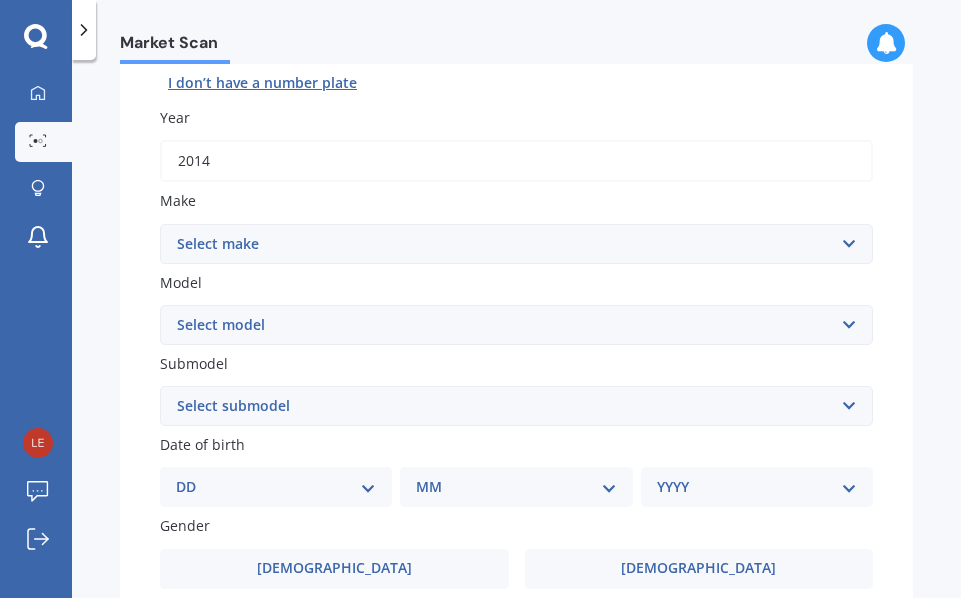 scroll, scrollTop: 265, scrollLeft: 0, axis: vertical 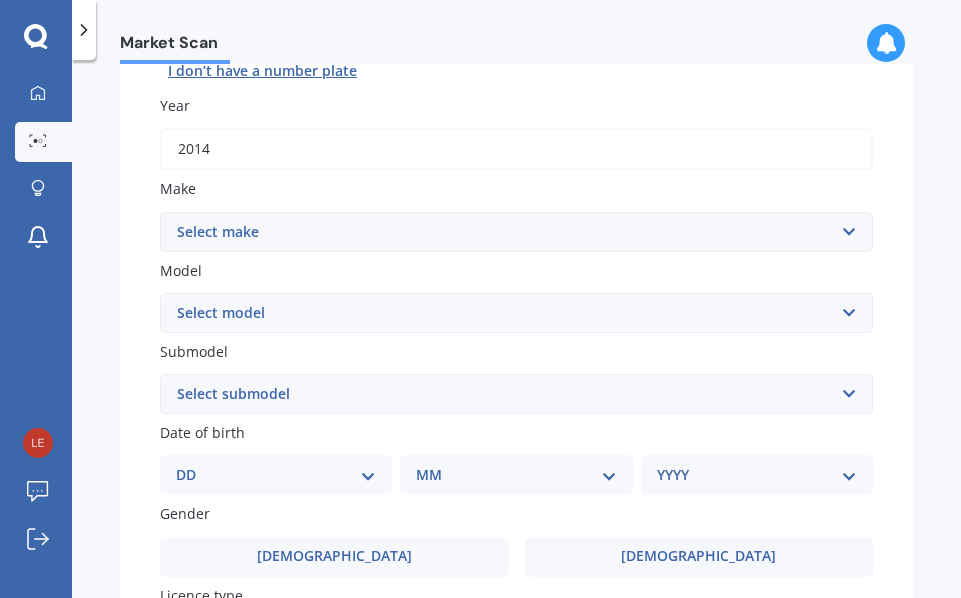 click on "Select make AC ALFA ROMEO ASTON [PERSON_NAME] AUDI AUSTIN BEDFORD Bentley BMW BYD CADILLAC CAN-AM CHERY CHEVROLET CHRYSLER Citroen CRUISEAIR CUPRA DAEWOO DAIHATSU DAIMLER DAMON DIAHATSU DODGE EXOCET FACTORY FIVE FERRARI FIAT Fiord FLEETWOOD FORD FOTON FRASER GEELY GENESIS GEORGIE BOY GMC GREAT WALL GWM [PERSON_NAME] HINO [PERSON_NAME] HOLIDAY RAMBLER HONDA HUMMER HYUNDAI INFINITI ISUZU IVECO JAC JAECOO JAGUAR JEEP KGM KIA LADA LAMBORGHINI LANCIA LANDROVER LDV LEXUS LINCOLN LOTUS LUNAR M.G M.G. MAHINDRA MASERATI MAZDA MCLAREN MERCEDES AMG Mercedes Benz MERCEDES-AMG MERCURY MINI MITSUBISHI [PERSON_NAME] NEWMAR NISSAN OMODA OPEL OXFORD PEUGEOT Plymouth Polestar PONTIAC PORSCHE PROTON RAM Range Rover Rayne RENAULT ROLLS ROYCE ROVER SAAB SATURN SEAT SHELBY SKODA SMART SSANGYONG SUBARU SUZUKI TATA TESLA TIFFIN Toyota TRIUMPH TVR Vauxhall VOLKSWAGEN VOLVO WESTFIELD WINNEBAGO ZX" at bounding box center (516, 232) 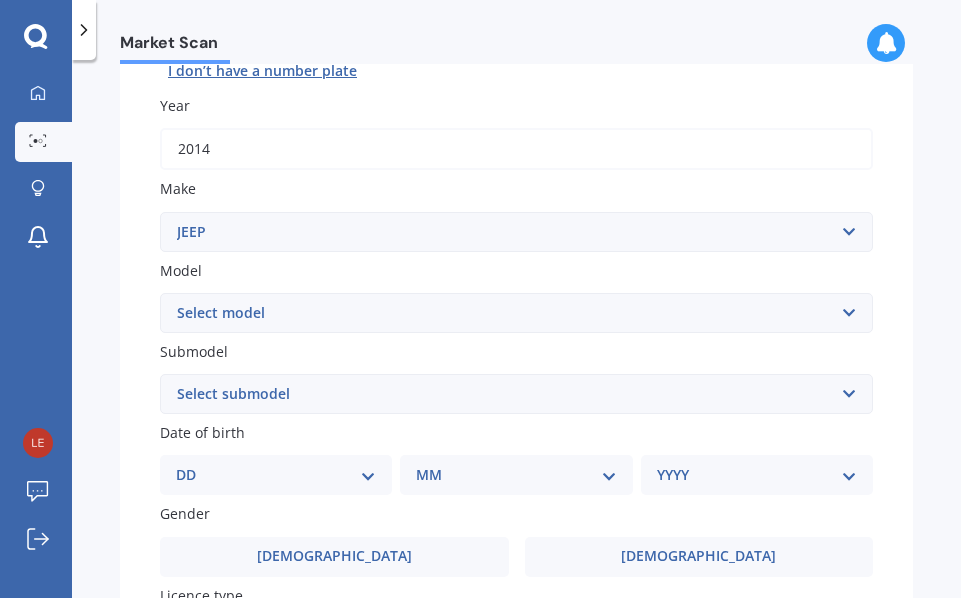 click on "Select model Avenger Cherokee Commander Compass Gladiator Grand Cherokee Patriot Renegade Wrangler" at bounding box center (516, 313) 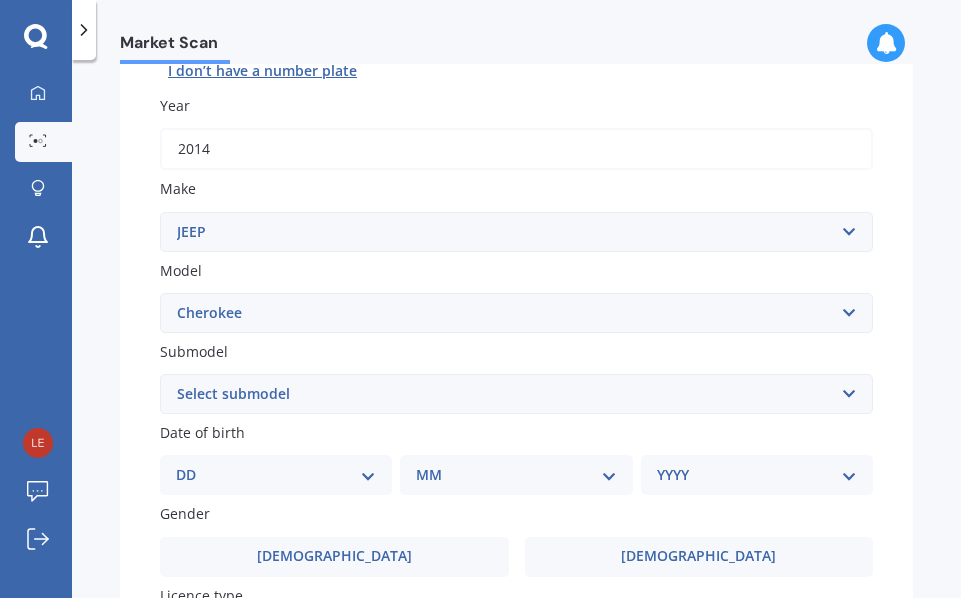 select on "GRAND CHEROKEE" 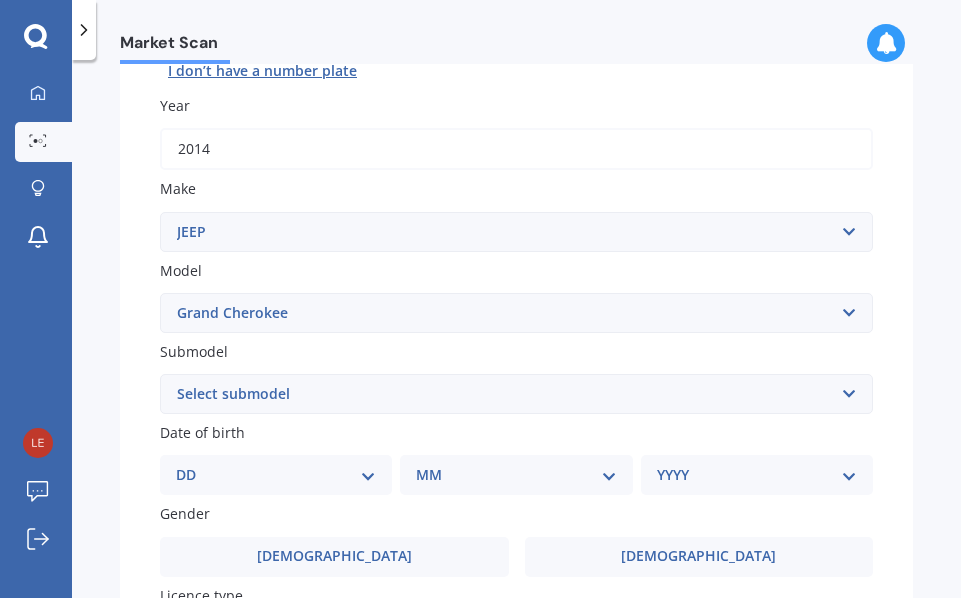 select on "6 CYL DIESEL" 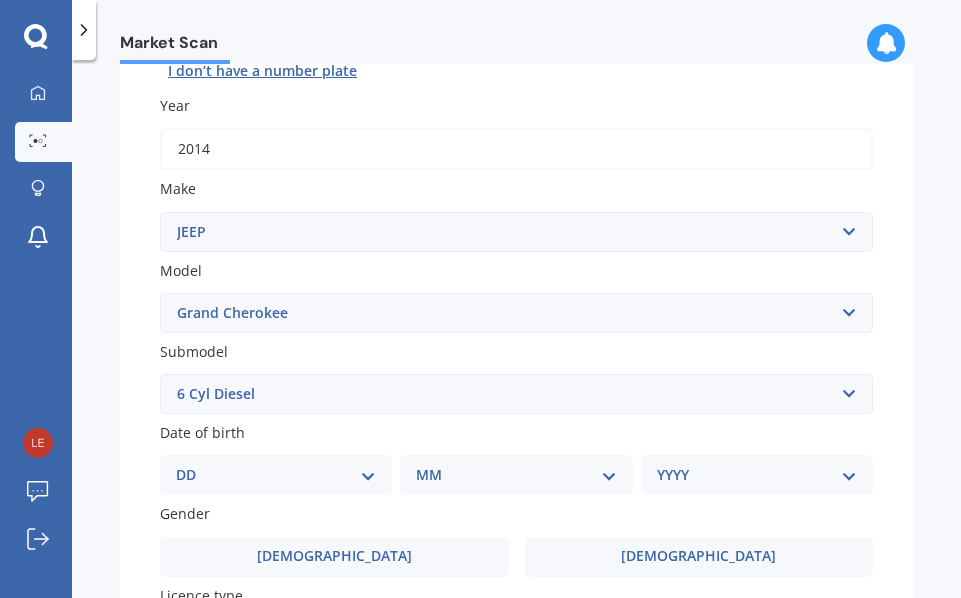 drag, startPoint x: 837, startPoint y: 389, endPoint x: 850, endPoint y: 404, distance: 19.849434 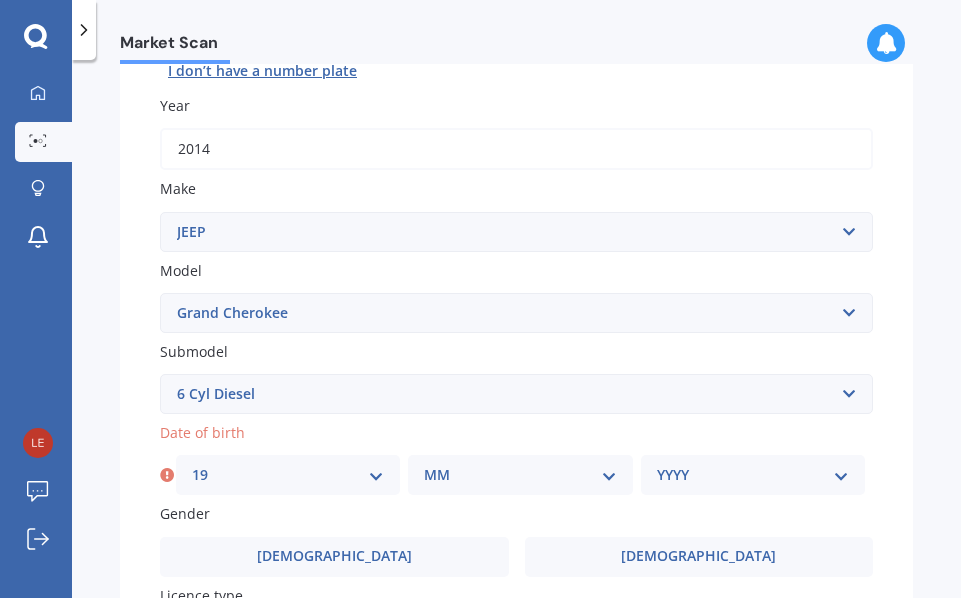 select on "10" 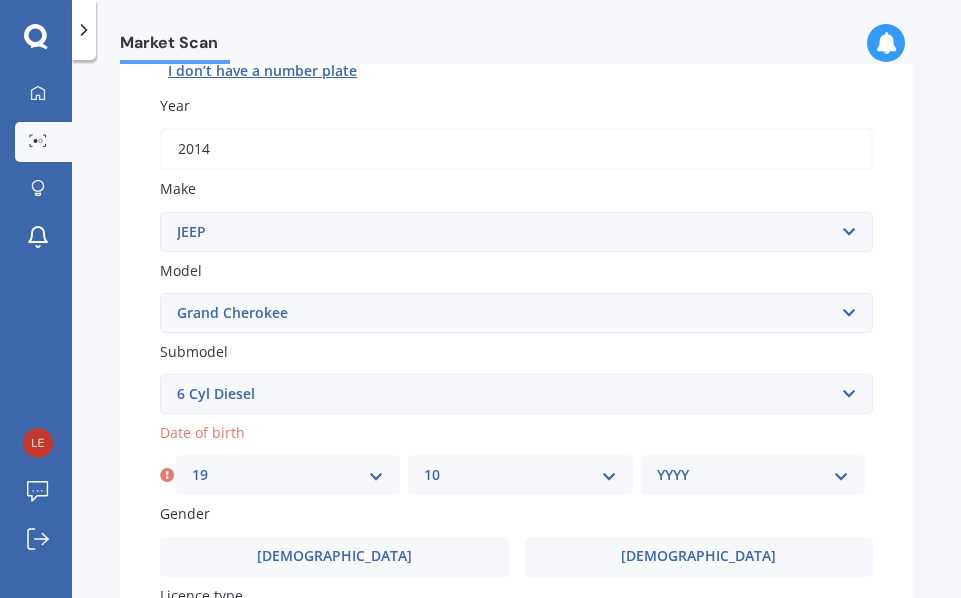 select on "1966" 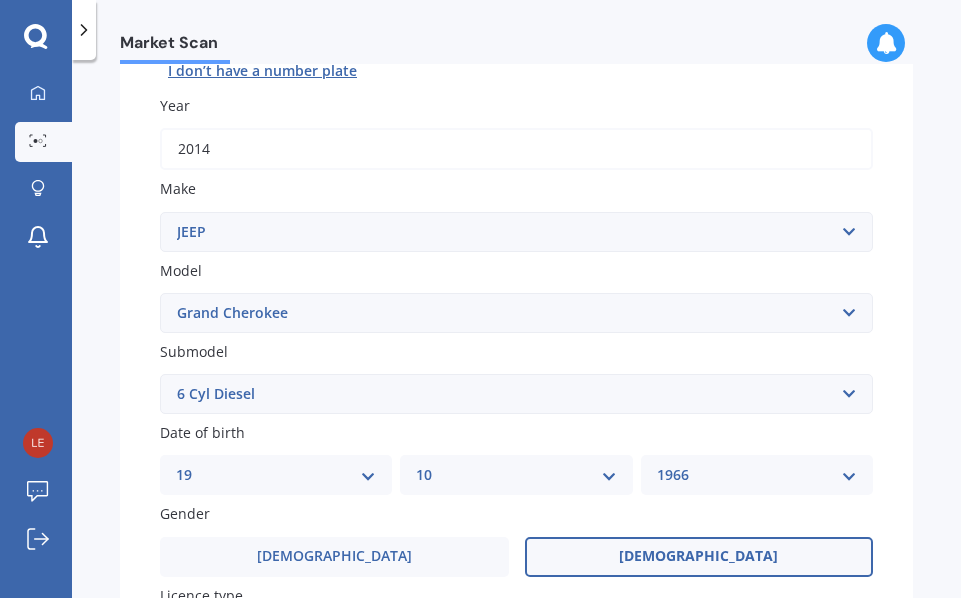 click on "[DEMOGRAPHIC_DATA]" at bounding box center [699, 557] 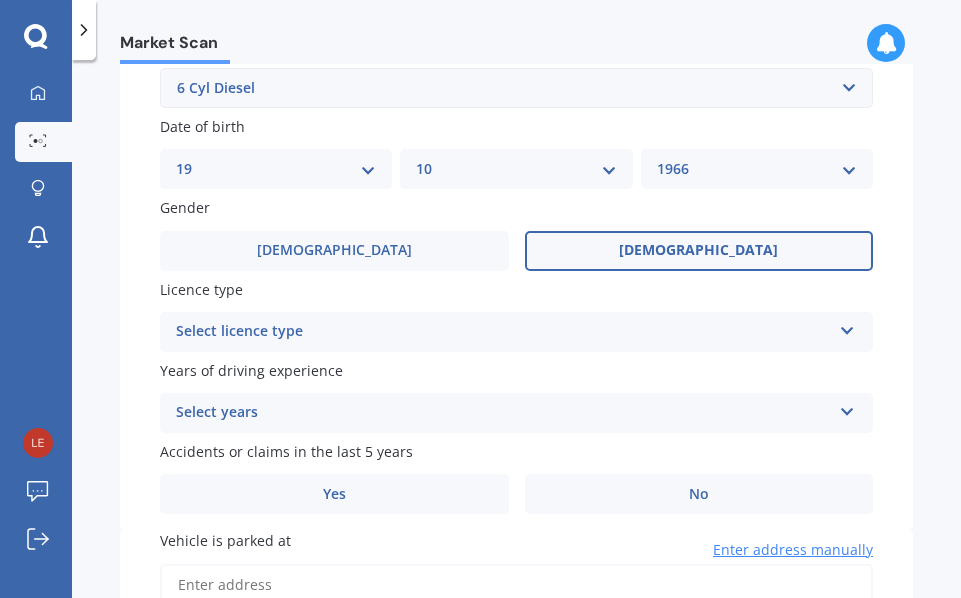 scroll, scrollTop: 571, scrollLeft: 0, axis: vertical 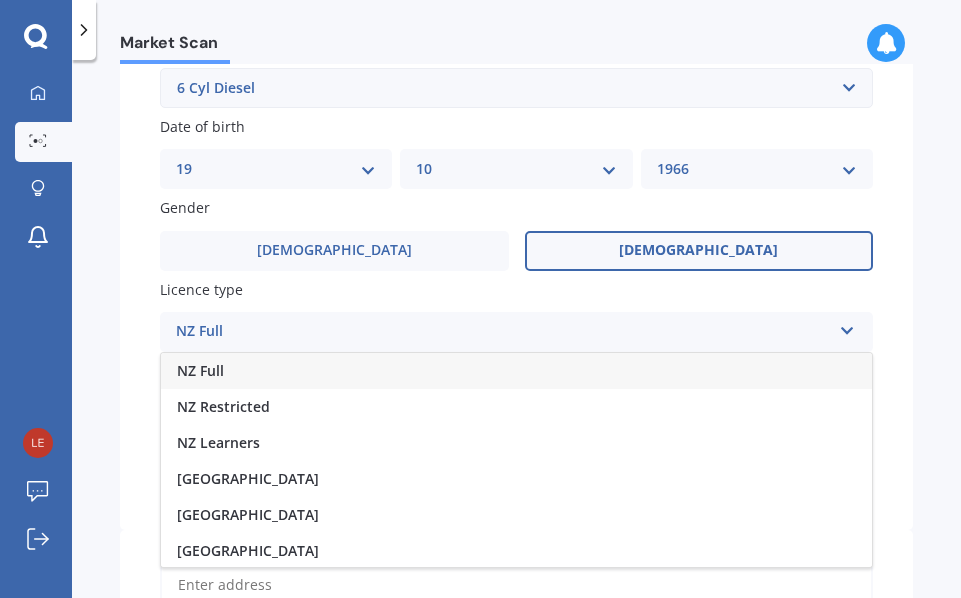 click on "NZ Full" at bounding box center [516, 371] 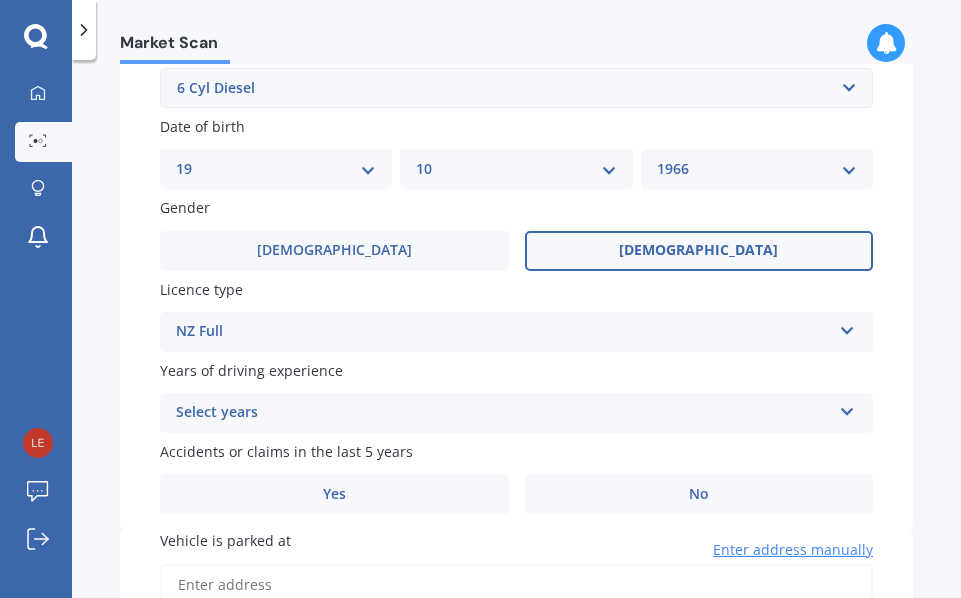 click on "Select years" at bounding box center (503, 413) 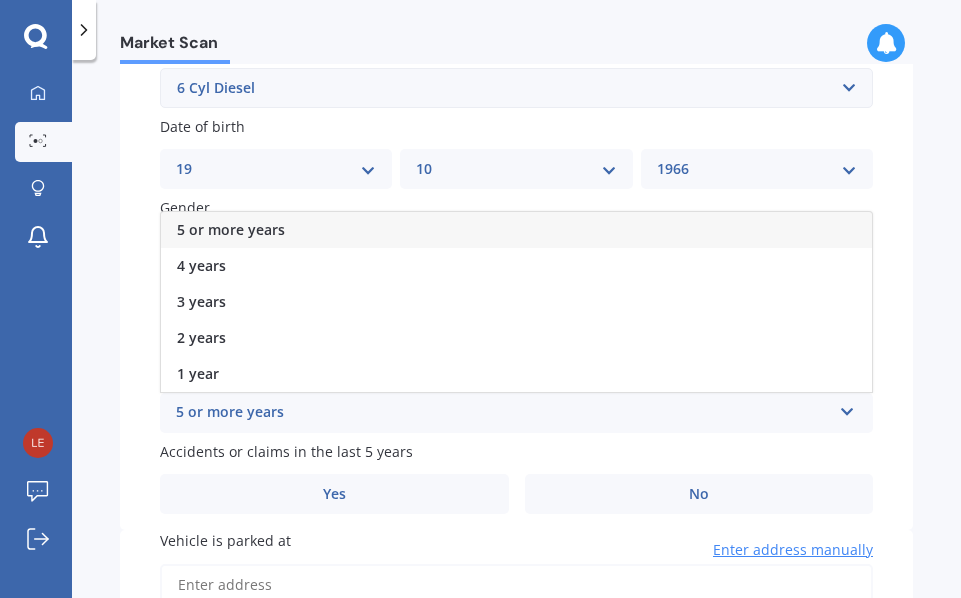 click on "5 or more years" at bounding box center [516, 230] 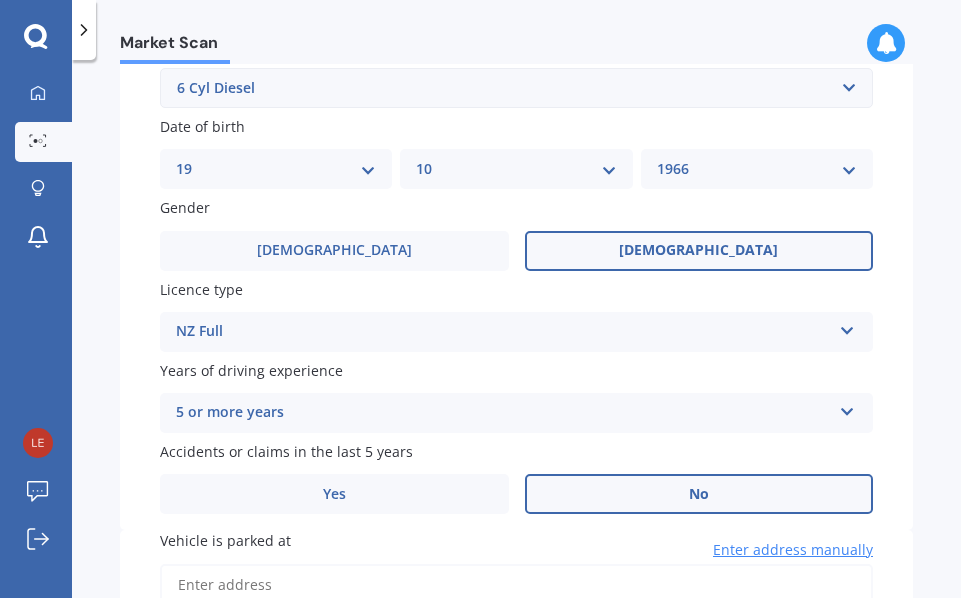 click on "No" at bounding box center [699, 494] 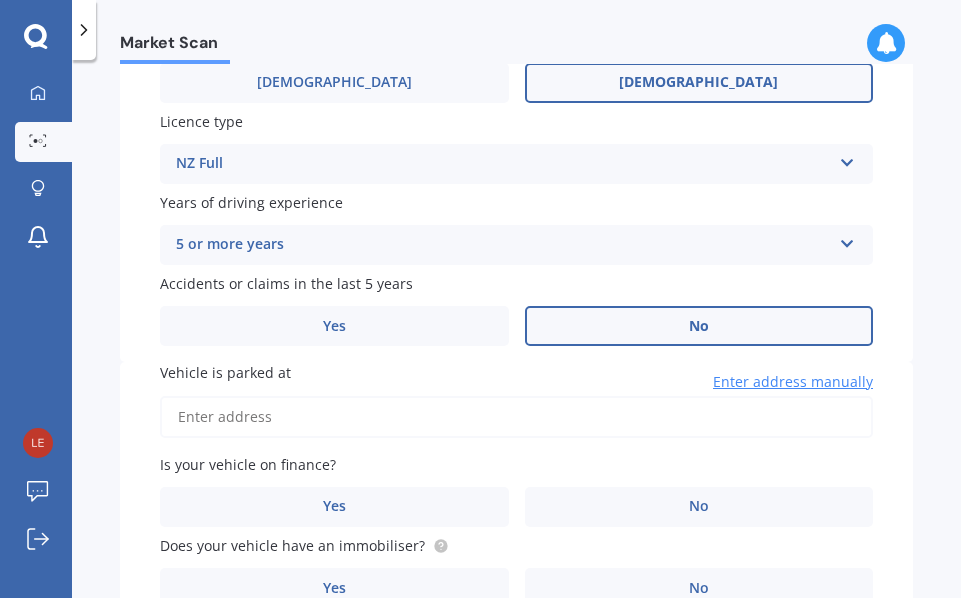 scroll, scrollTop: 742, scrollLeft: 0, axis: vertical 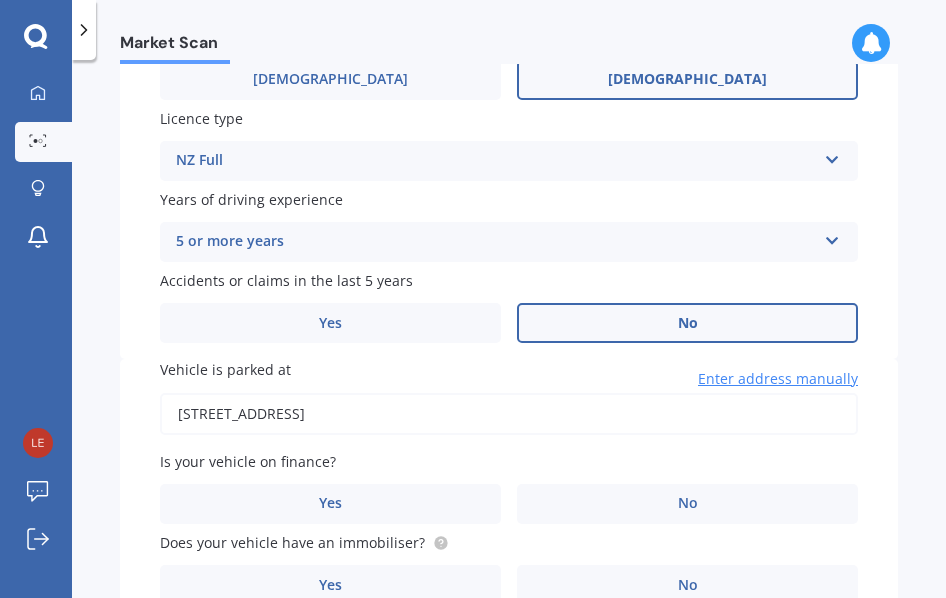 type on "[STREET_ADDRESS]" 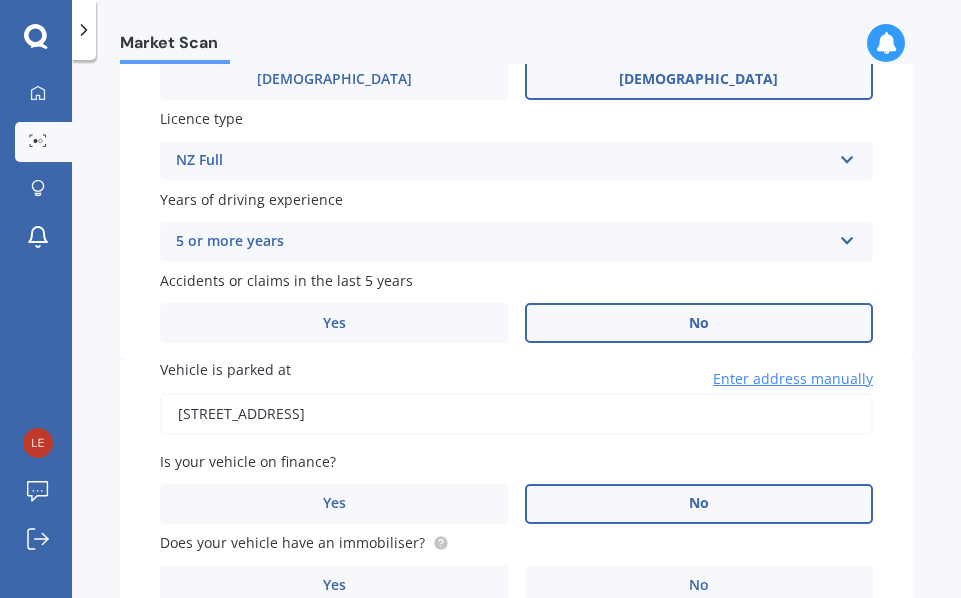 click on "No" at bounding box center [699, 504] 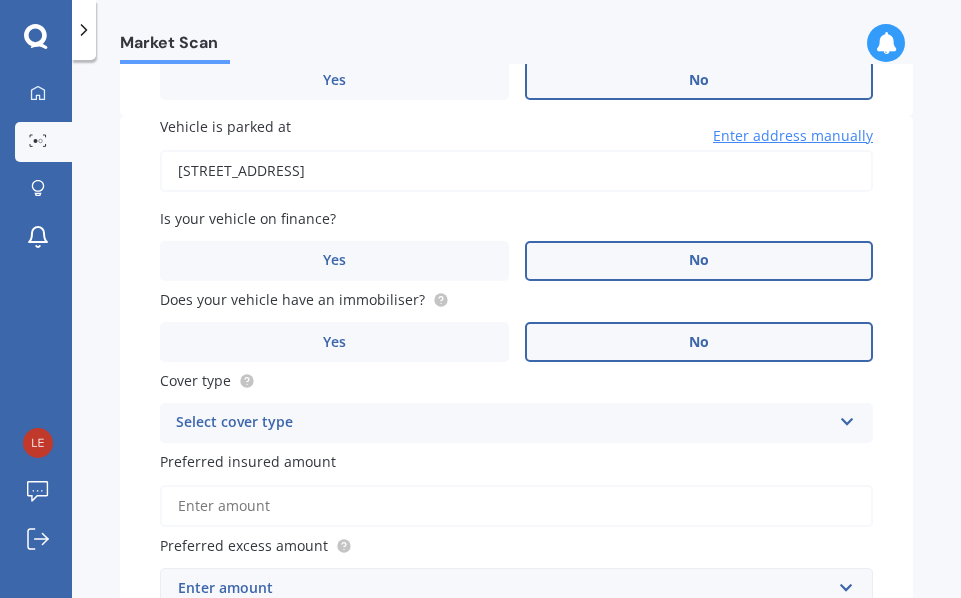 scroll, scrollTop: 991, scrollLeft: 0, axis: vertical 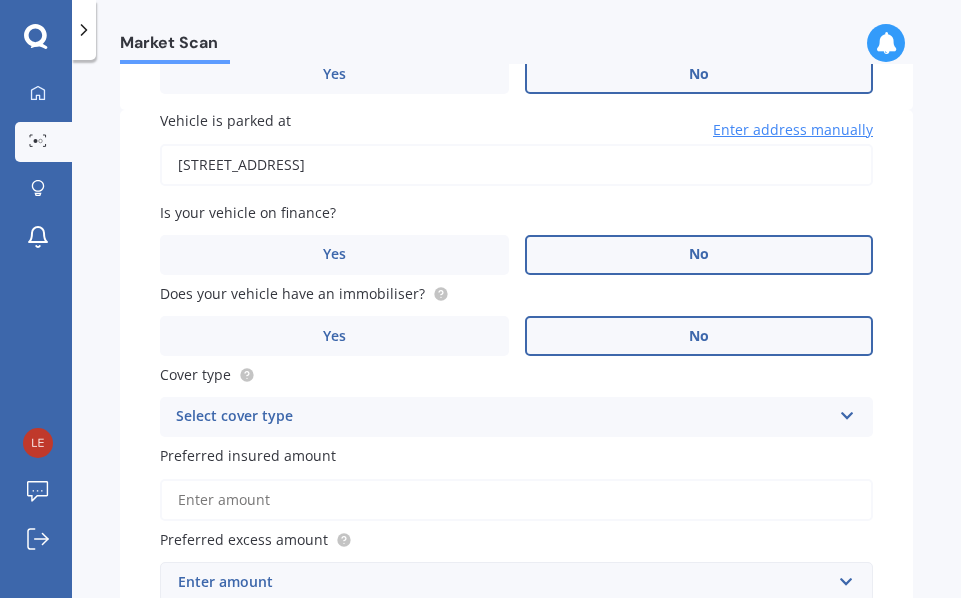 click at bounding box center (847, 412) 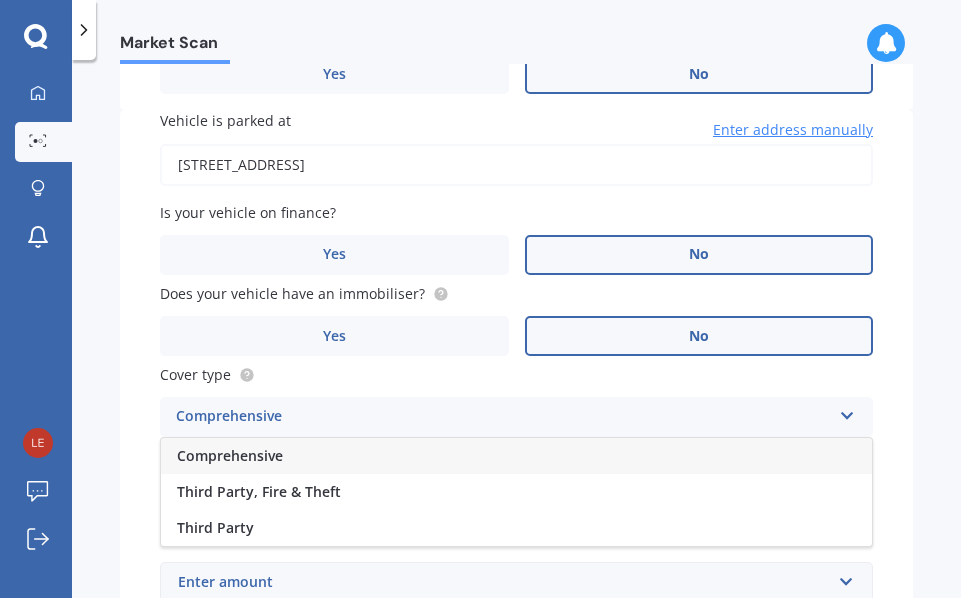 click on "Comprehensive" at bounding box center [516, 456] 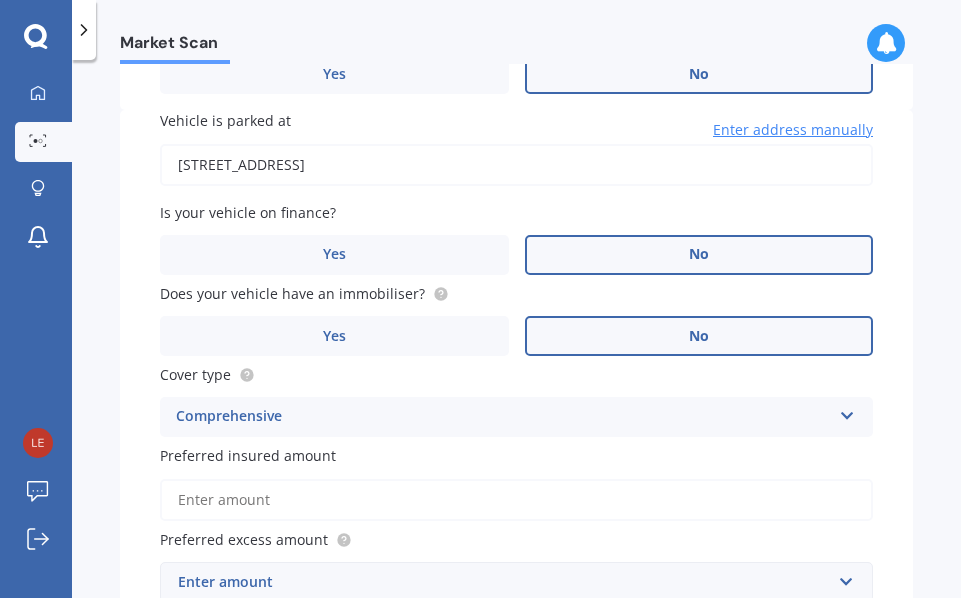 click on "Preferred insured amount" at bounding box center (516, 500) 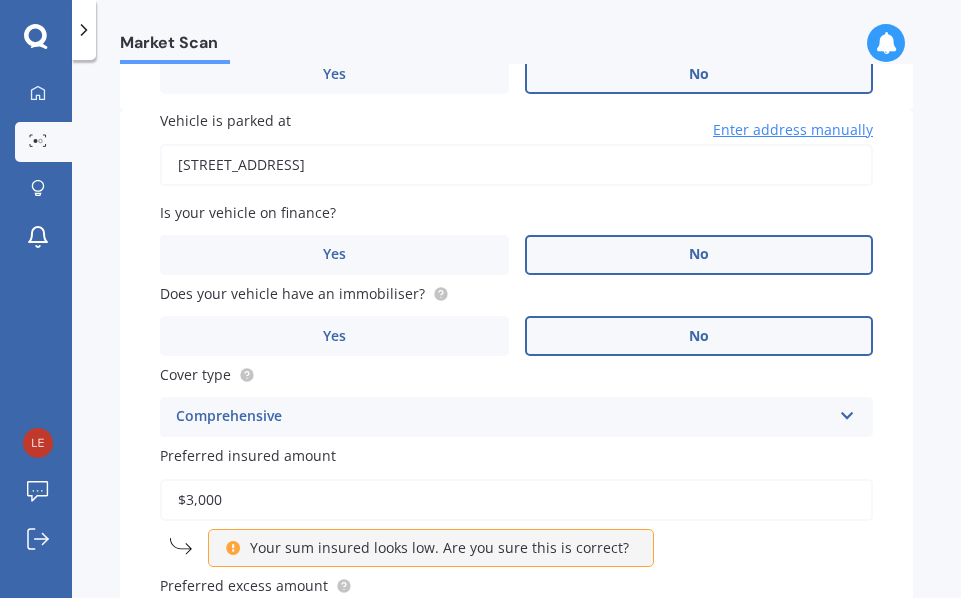 type on "$30,000" 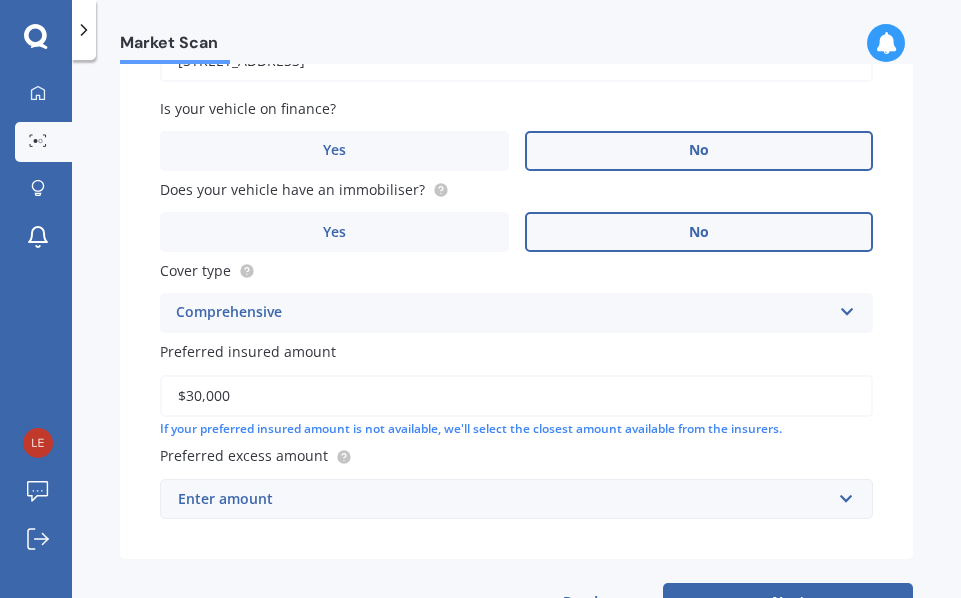 scroll, scrollTop: 1158, scrollLeft: 0, axis: vertical 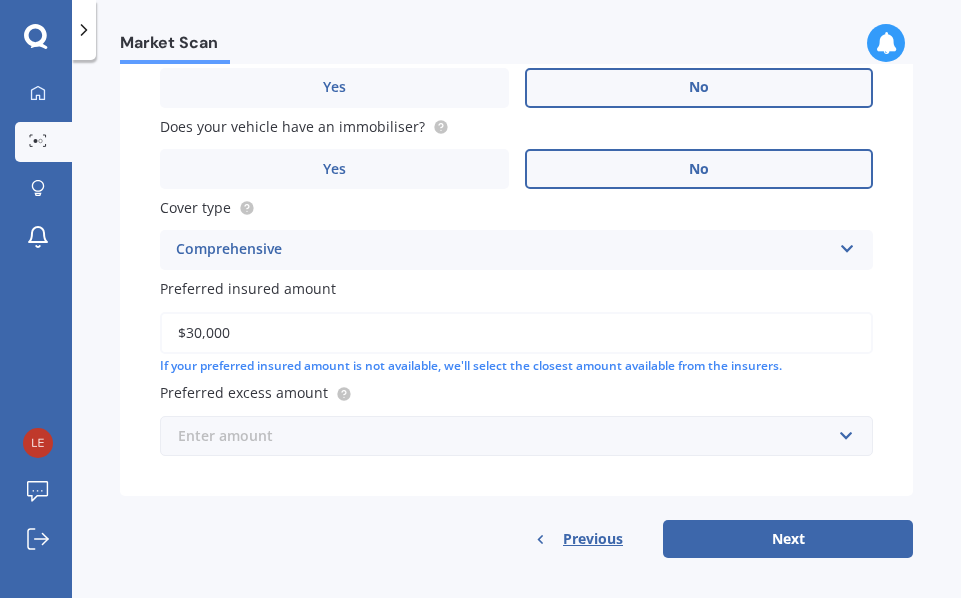 click at bounding box center [509, 436] 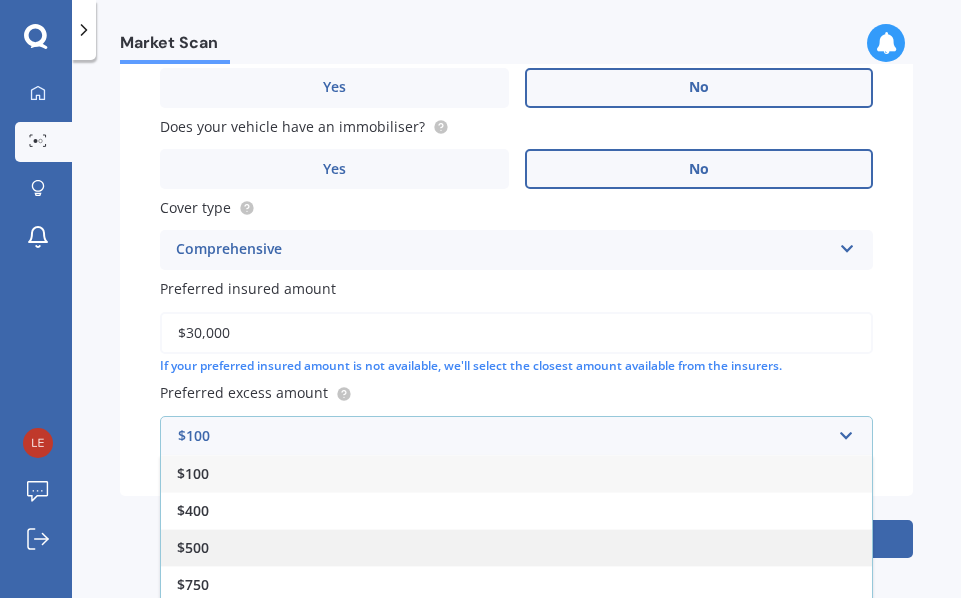 click on "$500" at bounding box center [516, 547] 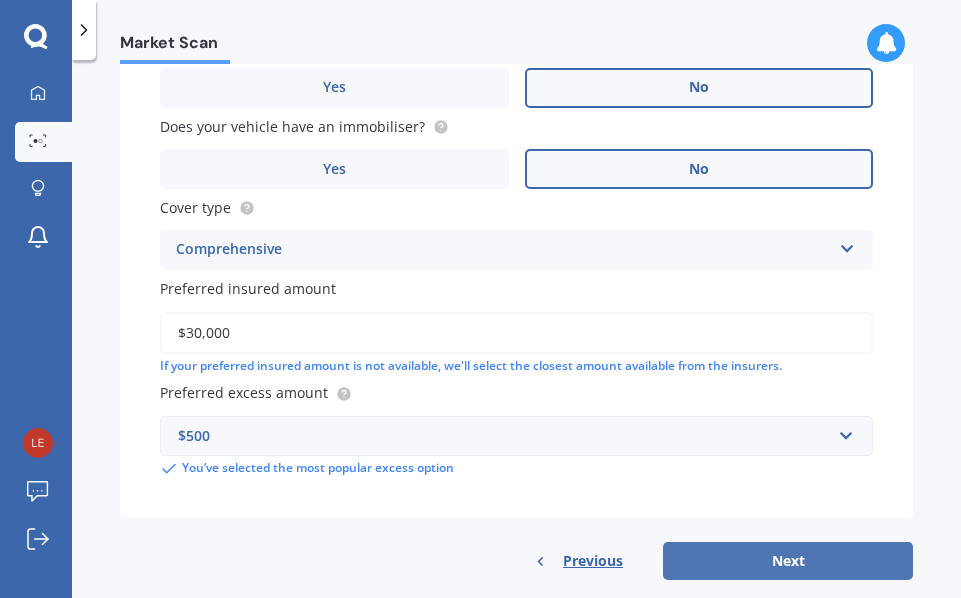click on "Next" at bounding box center [788, 561] 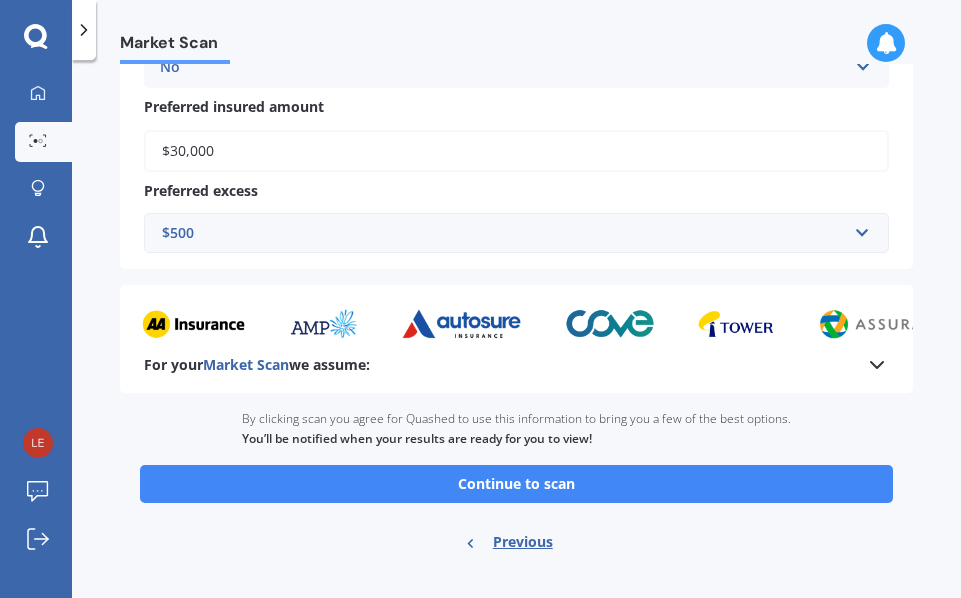 scroll, scrollTop: 921, scrollLeft: 0, axis: vertical 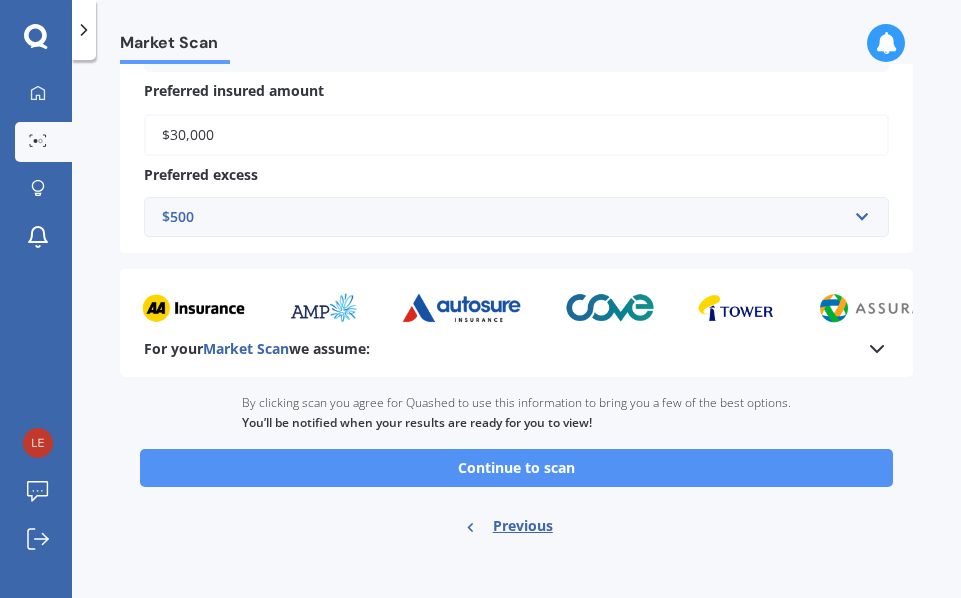 click on "Continue to scan" at bounding box center (516, 468) 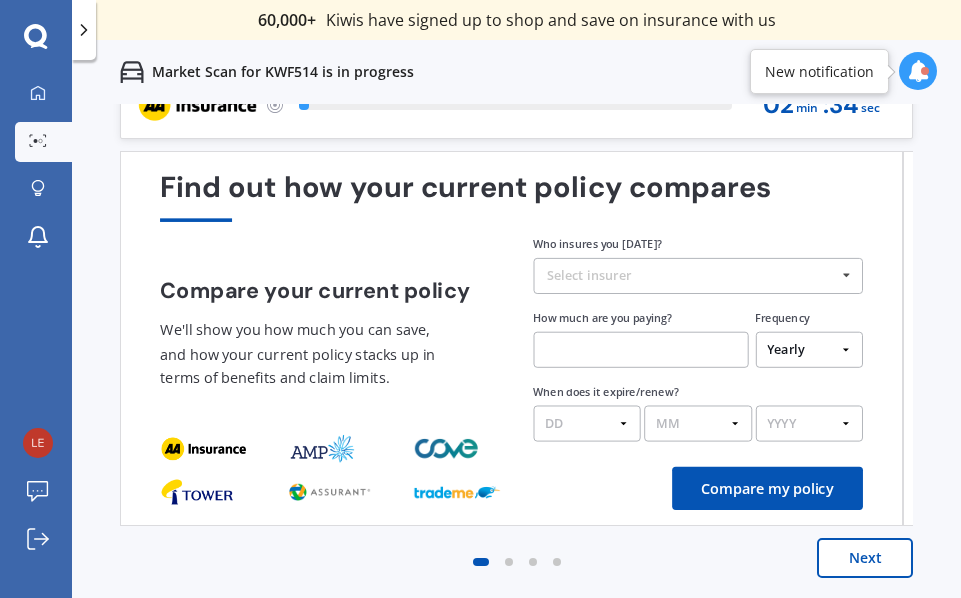 click on "Who insures you [DATE]?" at bounding box center (597, 243) 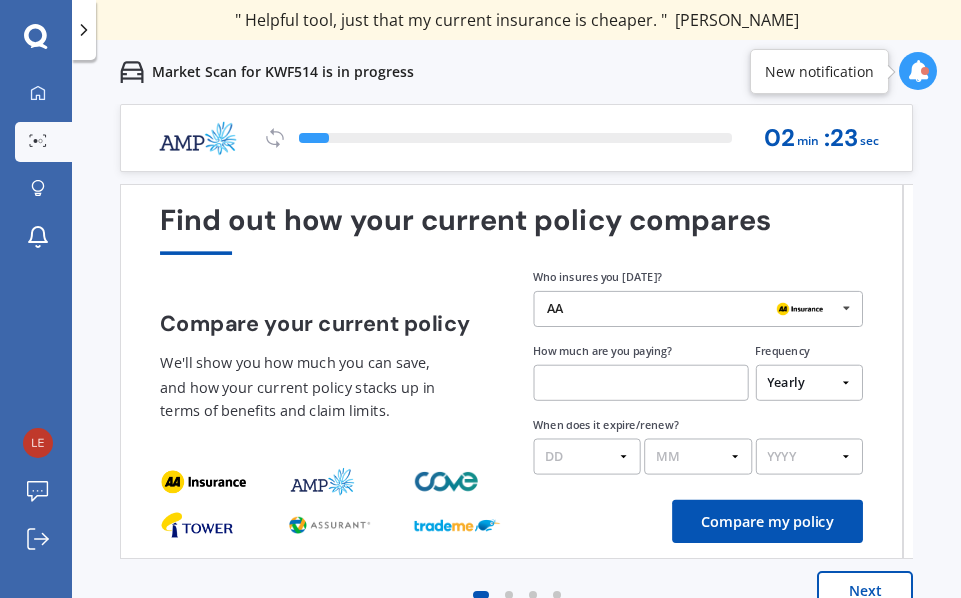 click on "AA AA Tower AMI State AMP ANZ ASB BNZ Trade Me Insurance Westpac Other" at bounding box center (698, 309) 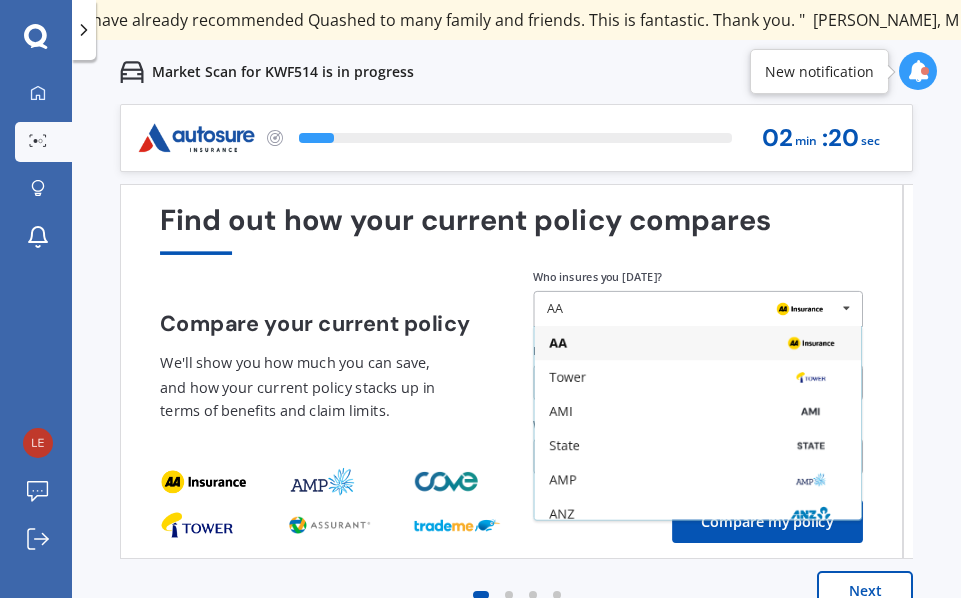 click on "AMI" at bounding box center (559, 411) 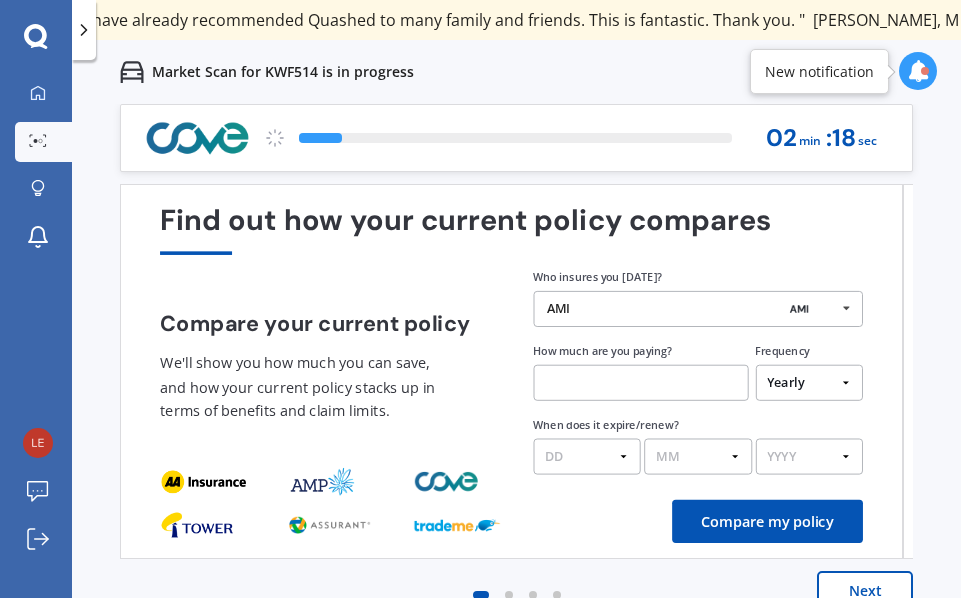 click at bounding box center [640, 383] 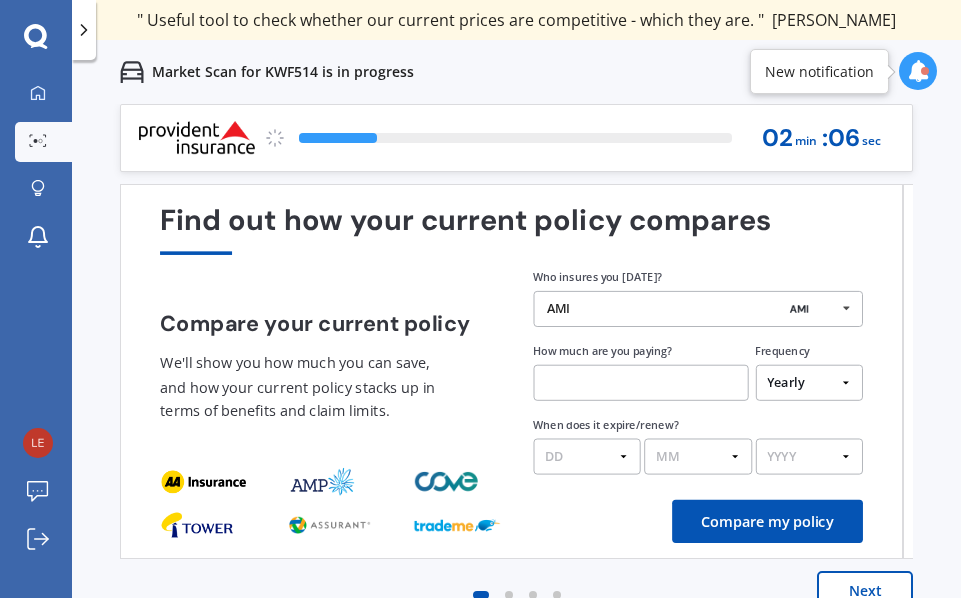 click at bounding box center (640, 383) 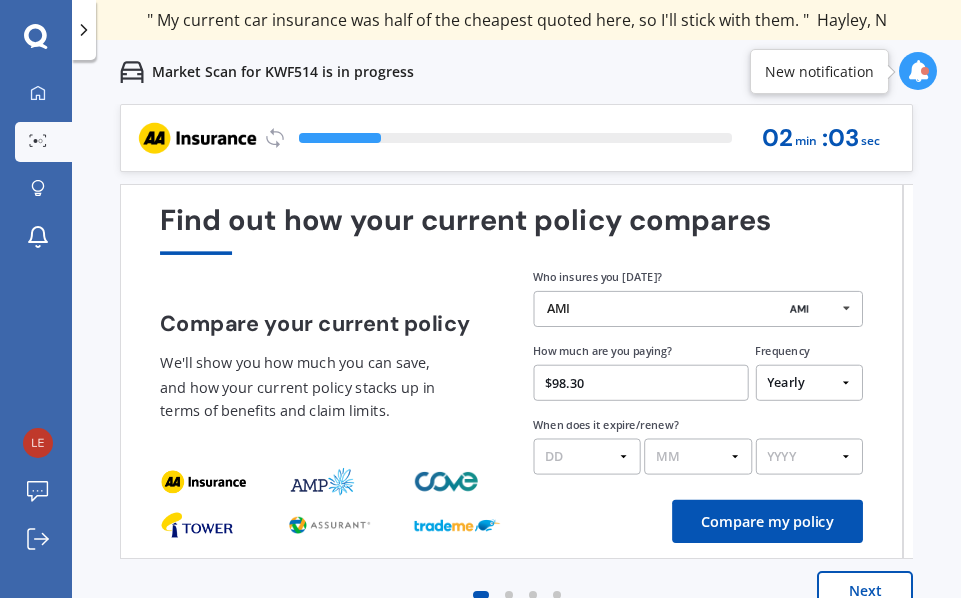 type on "$98.35" 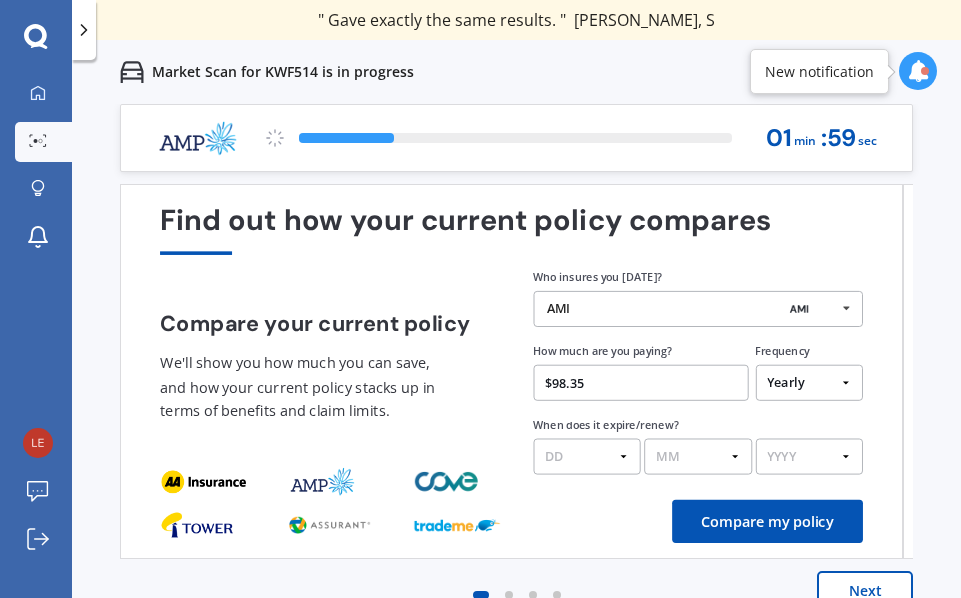 select on "Monthly" 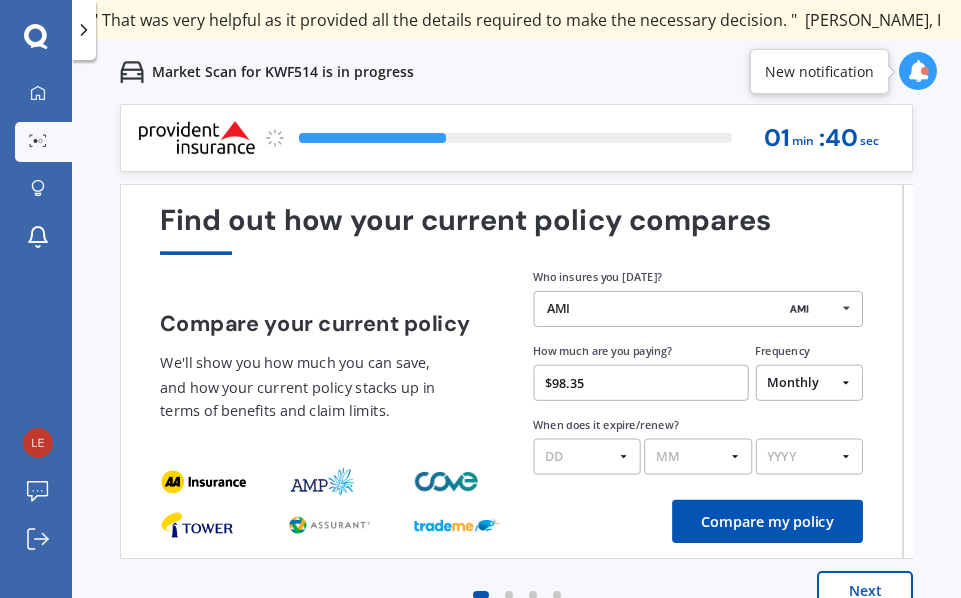 select on "13" 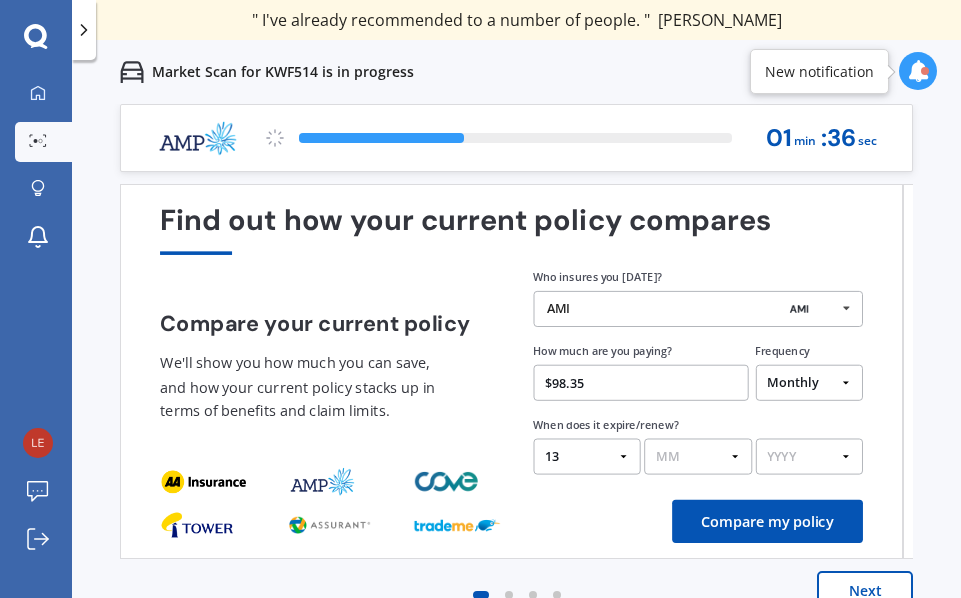 select on "01" 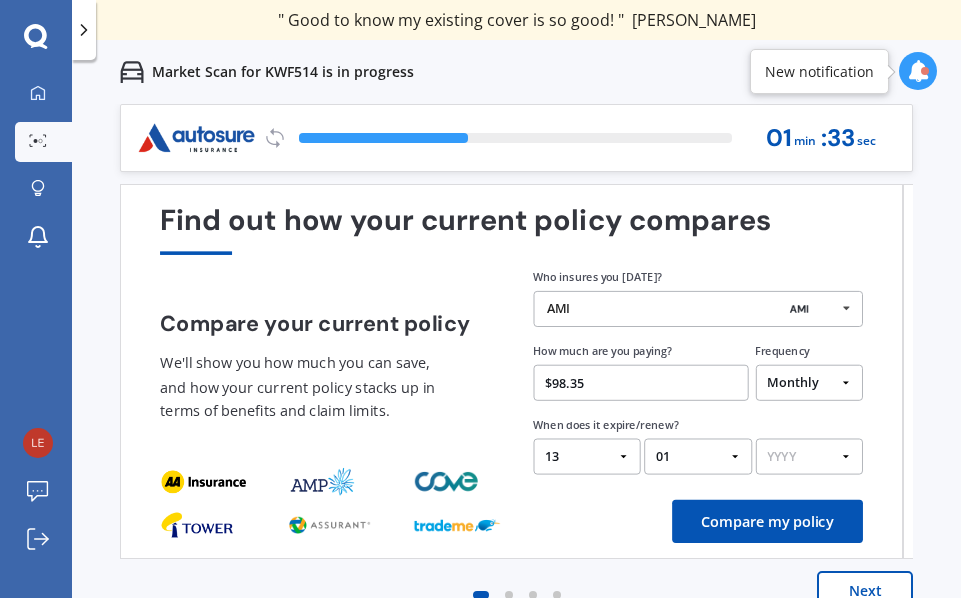 select on "2026" 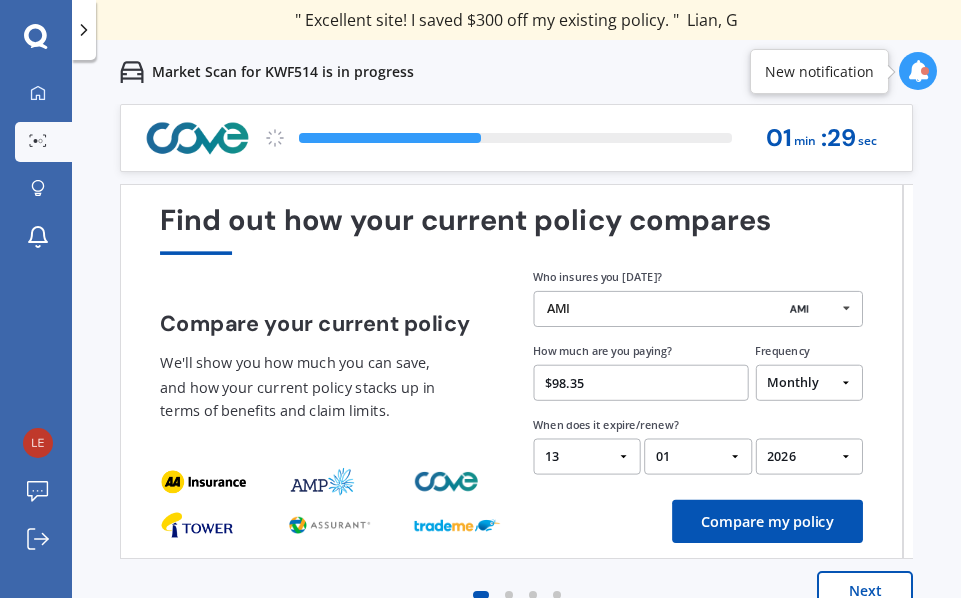 click on "Compare my policy" at bounding box center [767, 521] 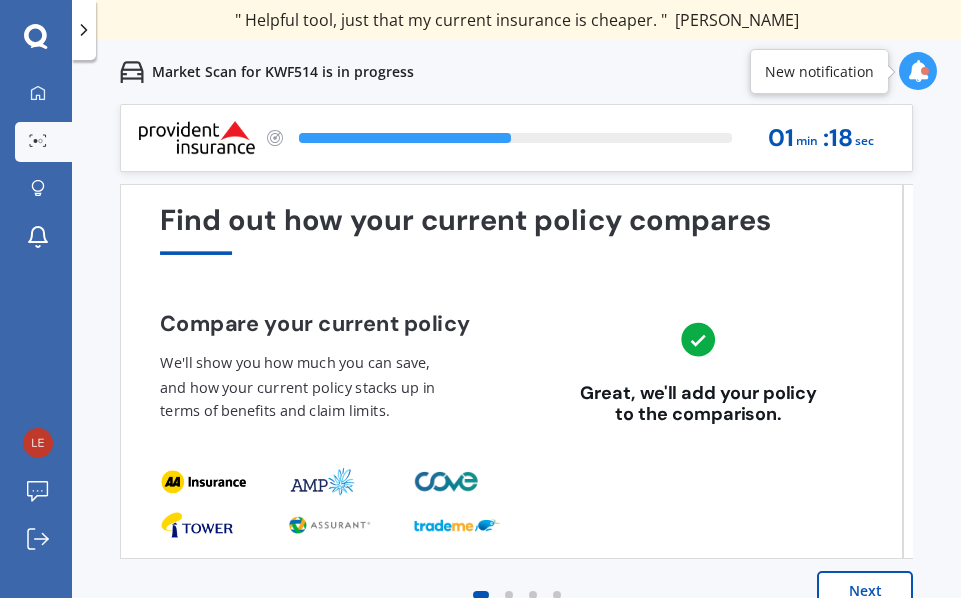 scroll, scrollTop: 33, scrollLeft: 0, axis: vertical 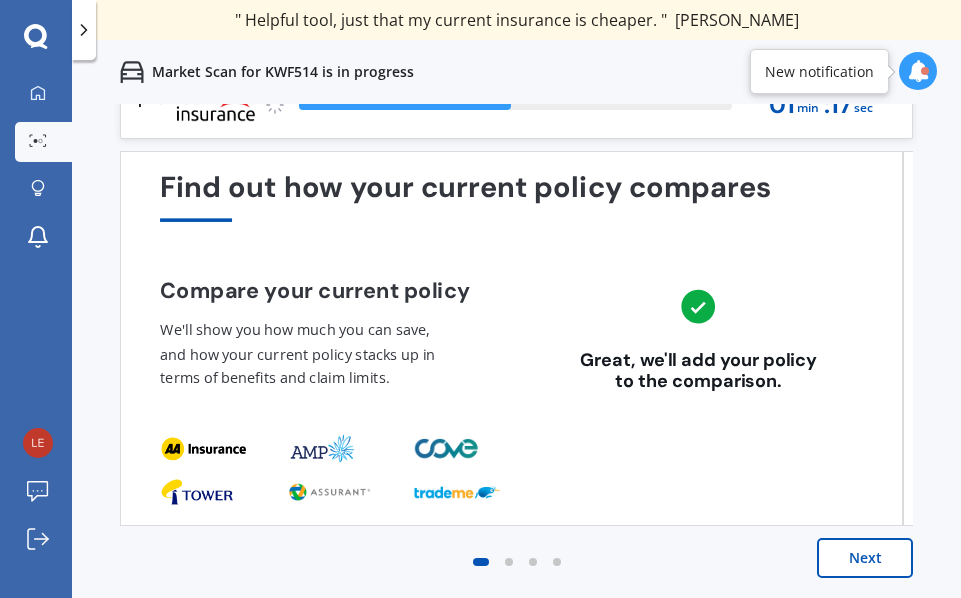 click on "Next" at bounding box center (865, 558) 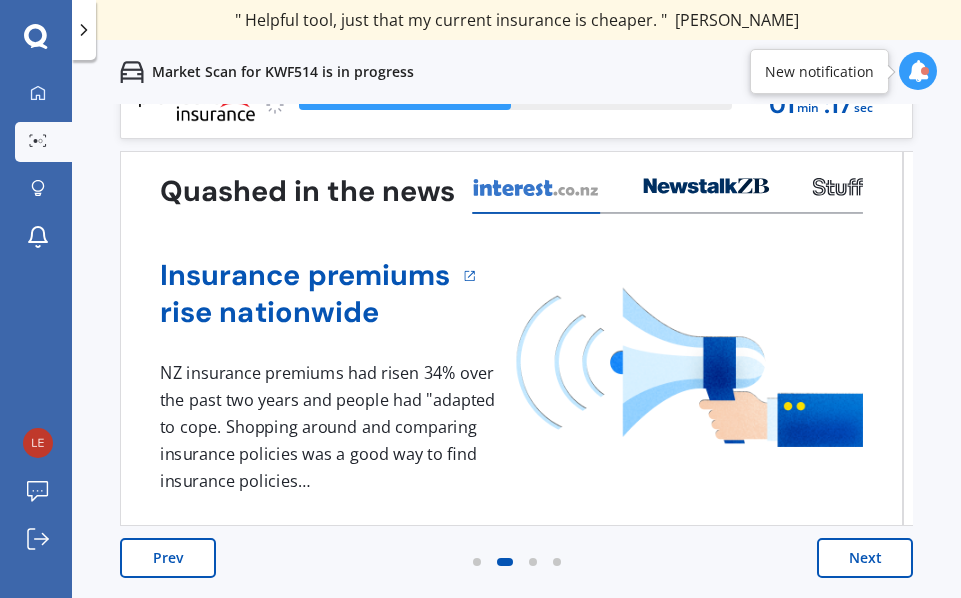 scroll, scrollTop: 0, scrollLeft: 0, axis: both 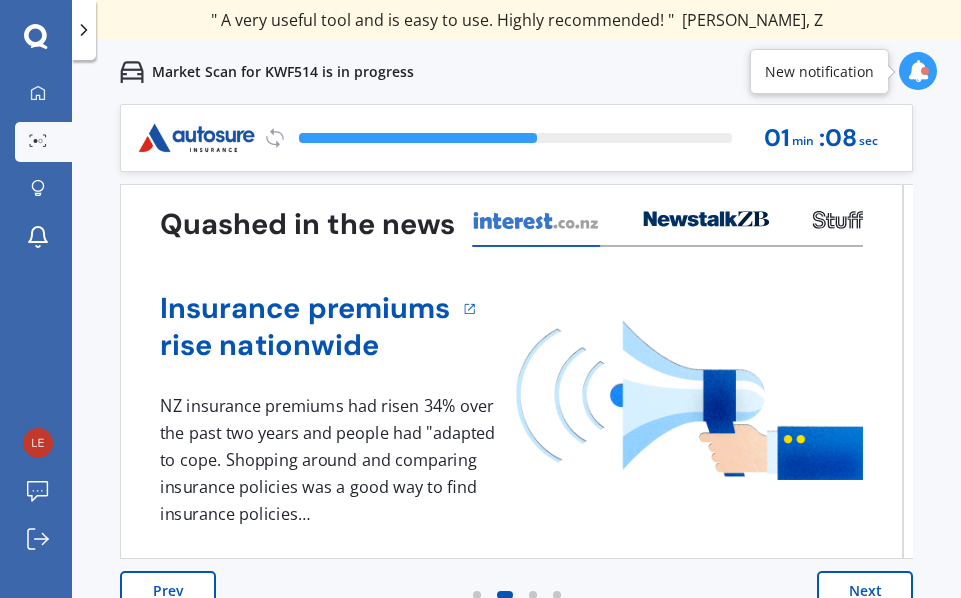 click on "Next" at bounding box center (865, 591) 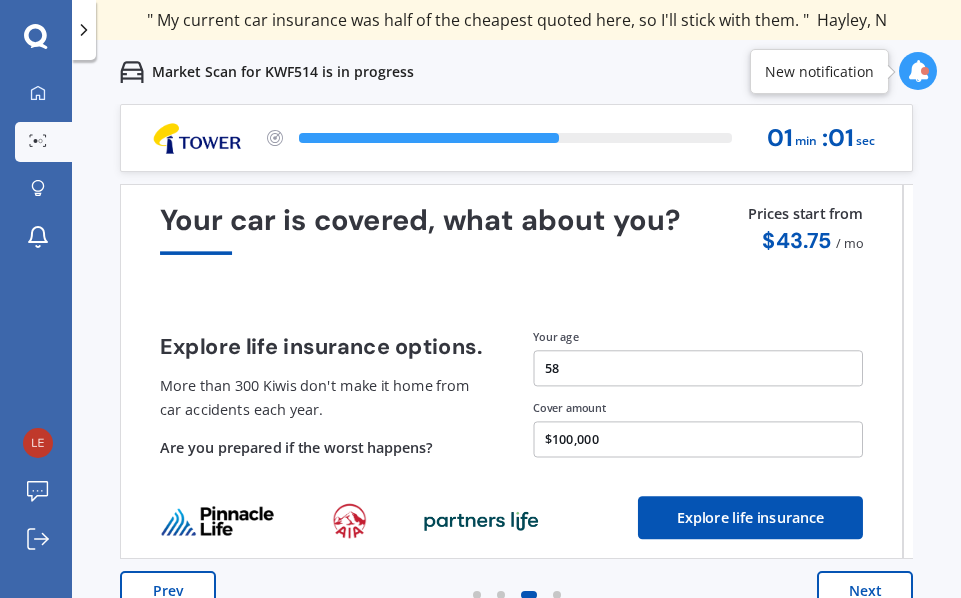 click on "Next" at bounding box center [865, 591] 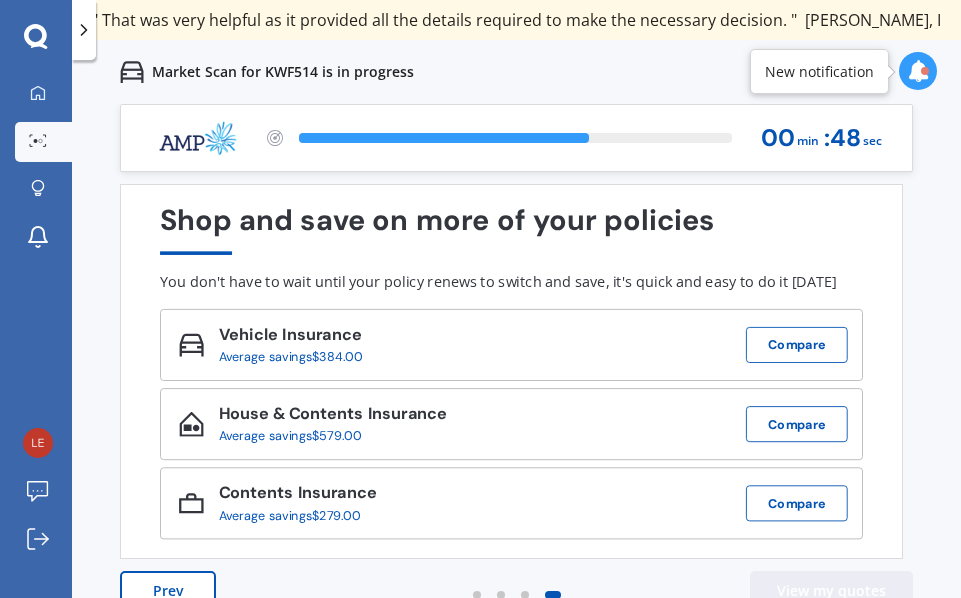 click on "View my quotes" at bounding box center [831, 591] 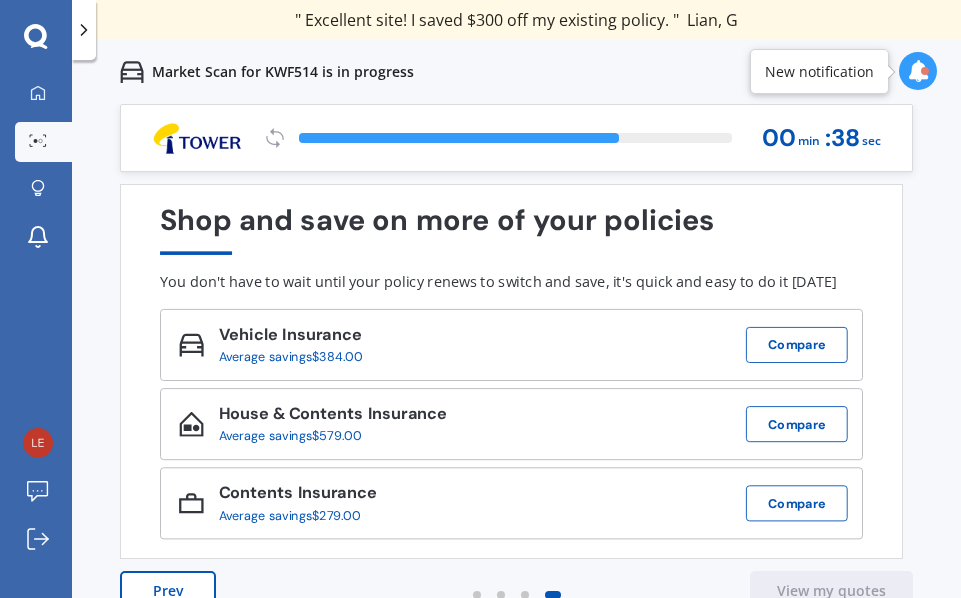 click at bounding box center (918, 71) 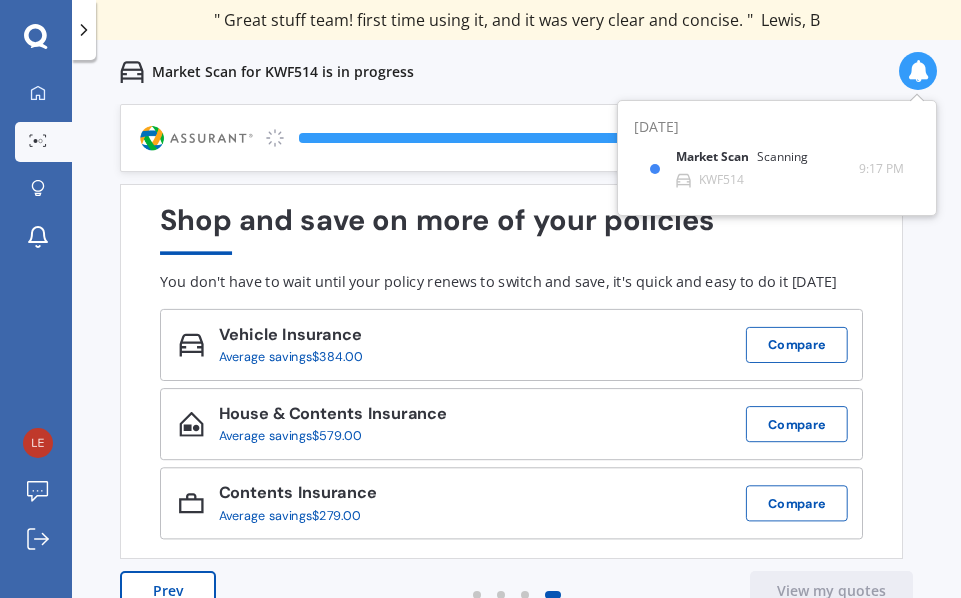 click on "Previous 60,000+ Kiwis have signed up to shop and save on insurance with us " Helpful tool, just that my current insurance is cheaper. " [PERSON_NAME], H " I have already recommended Quashed to many family and friends. This is fantastic. Thank you. " [PERSON_NAME], M " A very useful tool and is easy to use. Highly recommended! " [PERSON_NAME], Z " Useful tool to check whether our current prices are competitive - which they are. " [PERSON_NAME], G " My current car insurance was half of the cheapest quoted here, so I'll stick with them. " [PERSON_NAME], N " Gave exactly the same results. " [PERSON_NAME], S " It's pretty accurate. Good service. " Mala, P " That was very helpful as it provided all the details required to make the necessary decision. " [PERSON_NAME], I " I've already recommended to a number of people. " [PERSON_NAME], J " Good to know my existing cover is so good! " [PERSON_NAME], J " Excellent site! I saved $300 off my existing policy. " Lian, G " Great stuff team! first time using it, and it was very clear and concise. " [PERSON_NAME], B   Next 77 % 00 min :  35 sec" at bounding box center [516, 373] 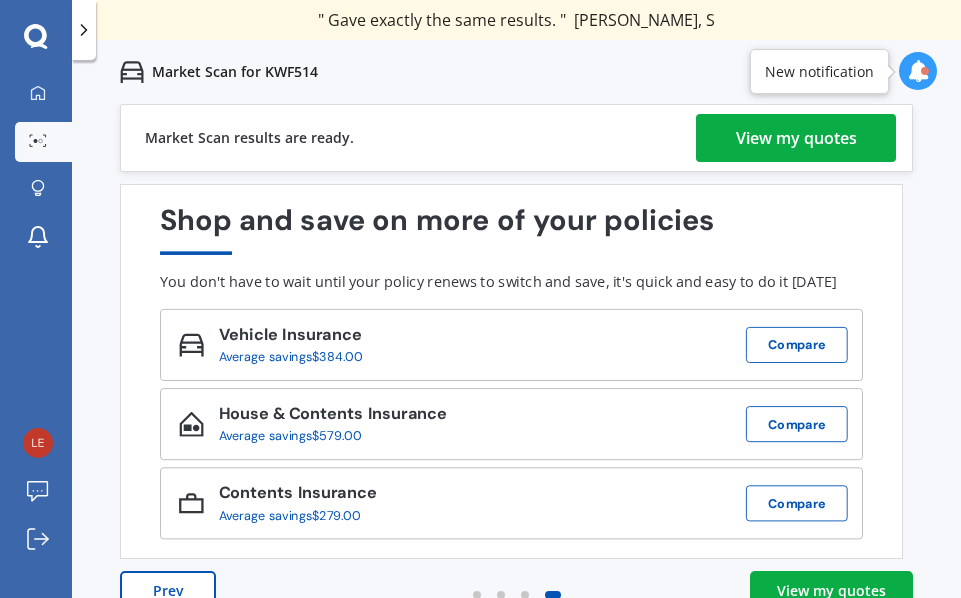 click on "View my quotes" at bounding box center (796, 138) 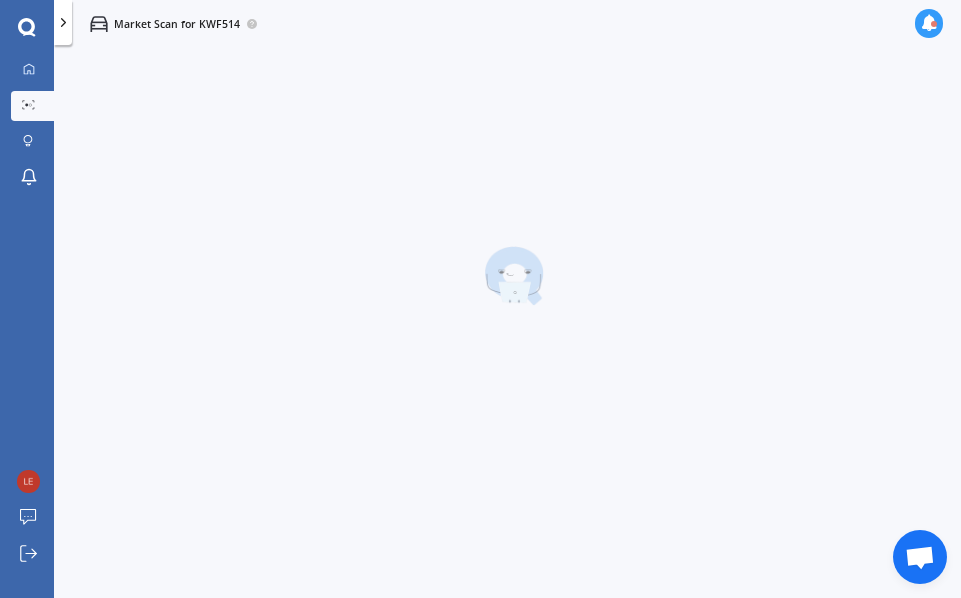 click at bounding box center [513, 276] 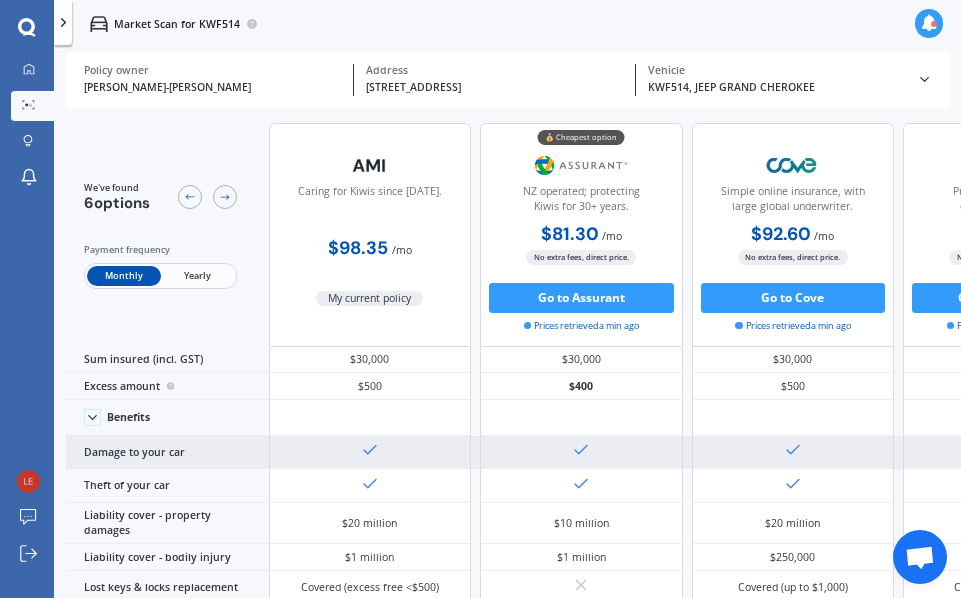 click on "$20 million" at bounding box center (793, 524) 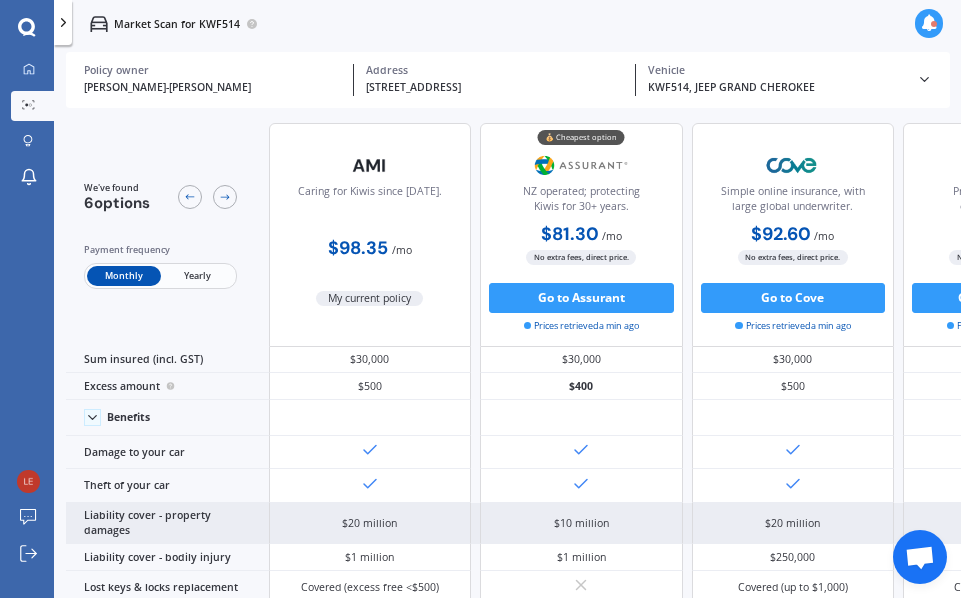 scroll, scrollTop: 0, scrollLeft: 0, axis: both 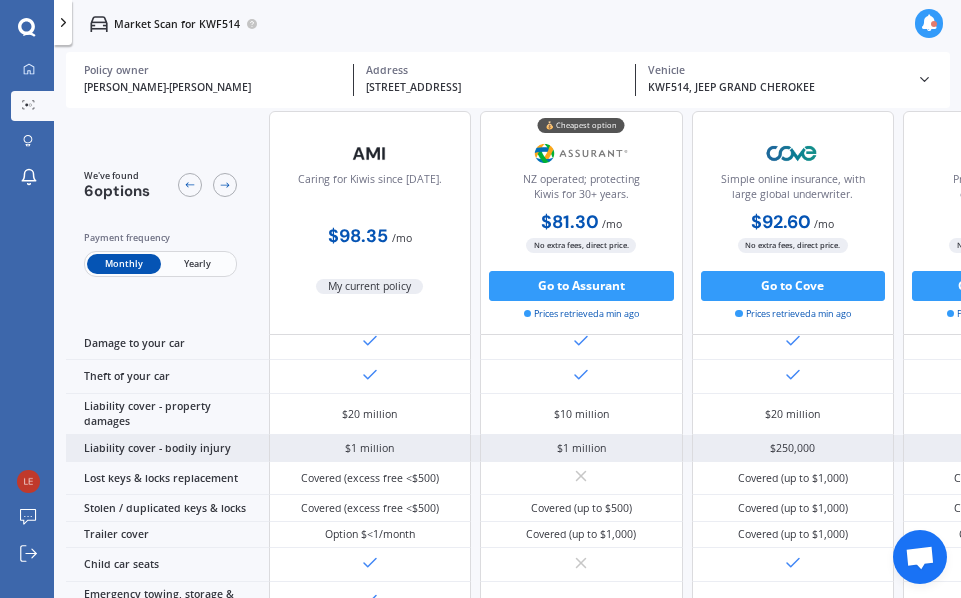click on "$1 million" at bounding box center [1004, 448] 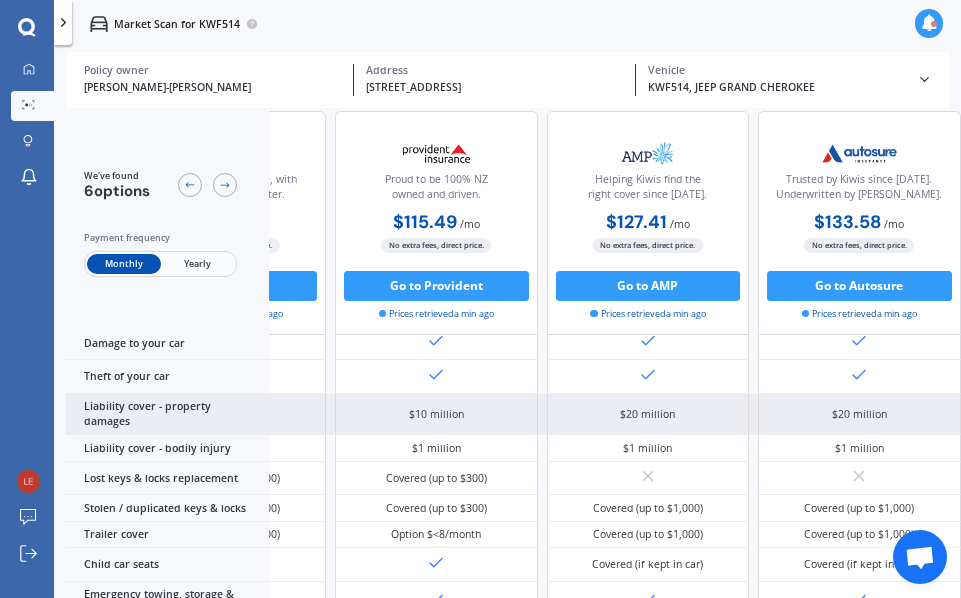 scroll, scrollTop: 146, scrollLeft: 766, axis: both 